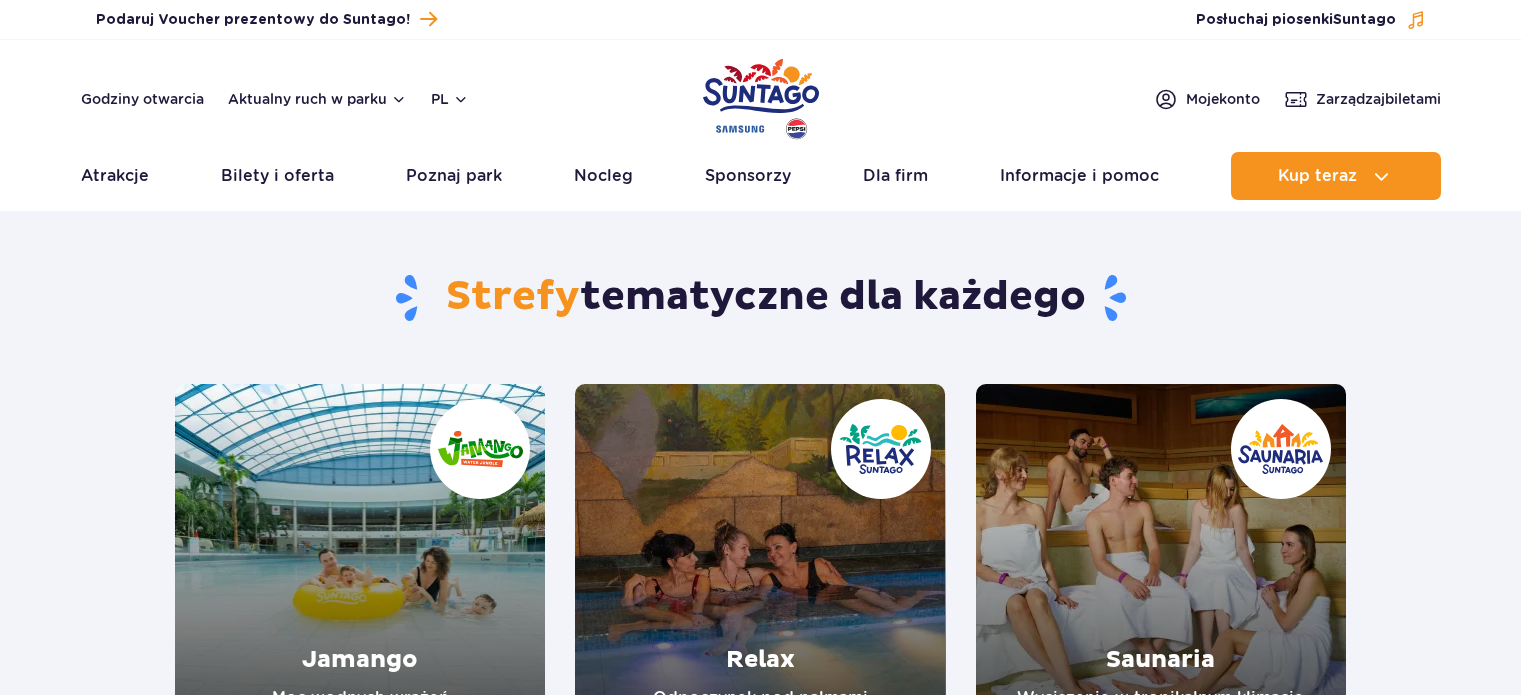 scroll, scrollTop: 0, scrollLeft: 0, axis: both 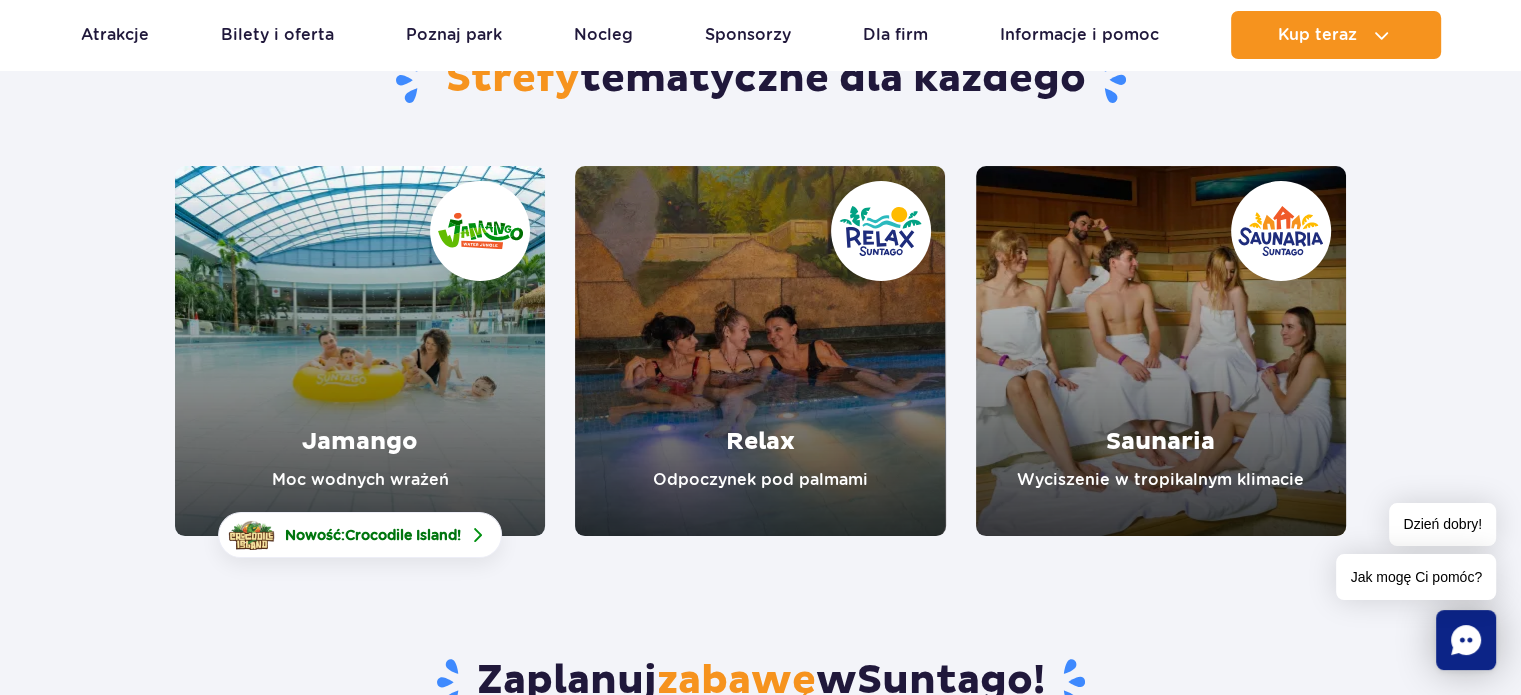 click at bounding box center (360, 351) 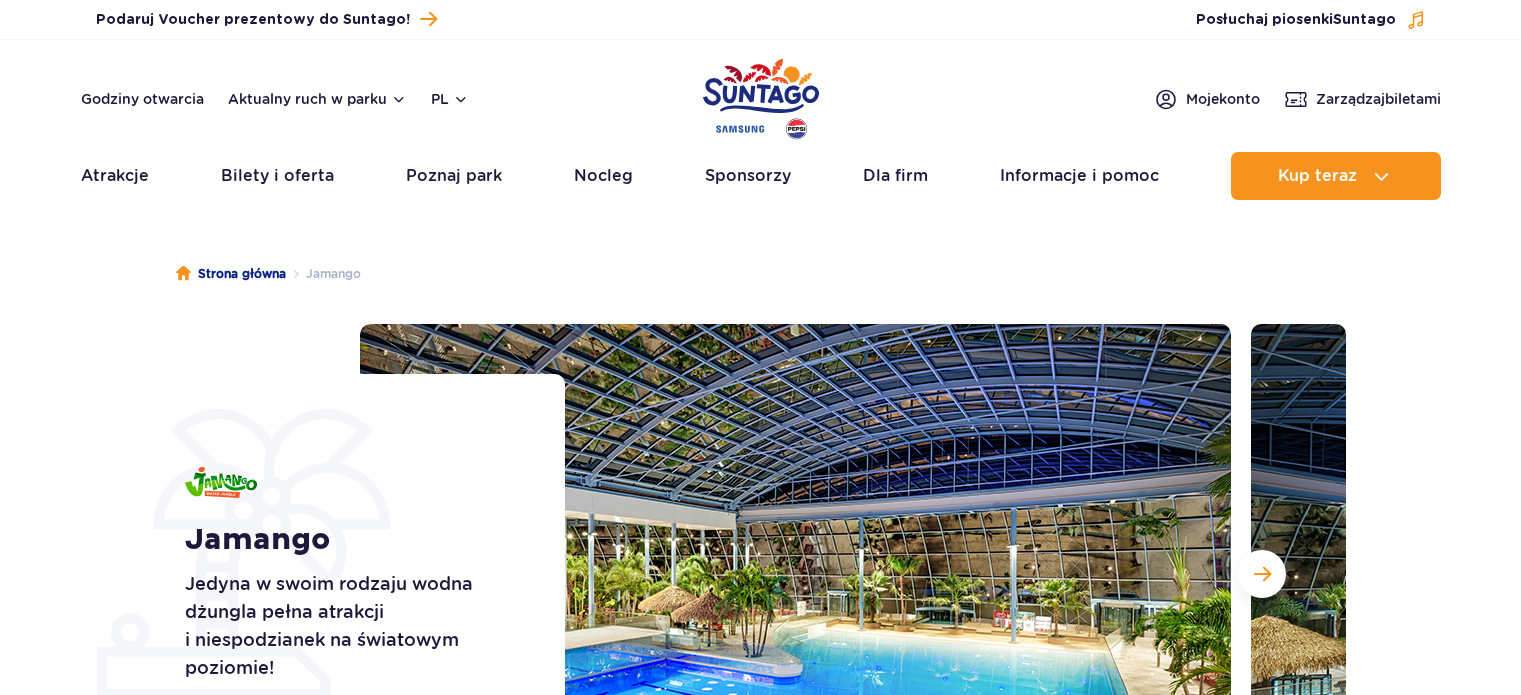 scroll, scrollTop: 0, scrollLeft: 0, axis: both 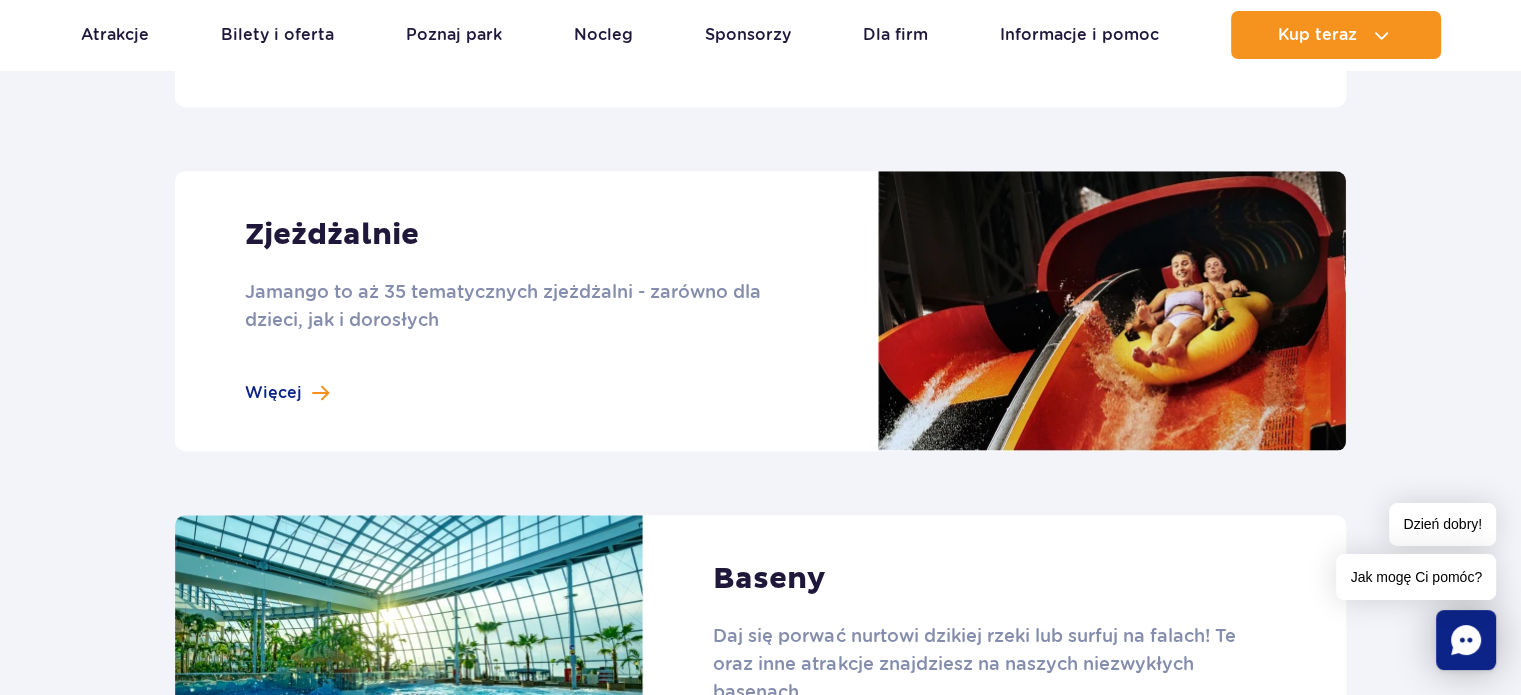 click at bounding box center (760, 311) 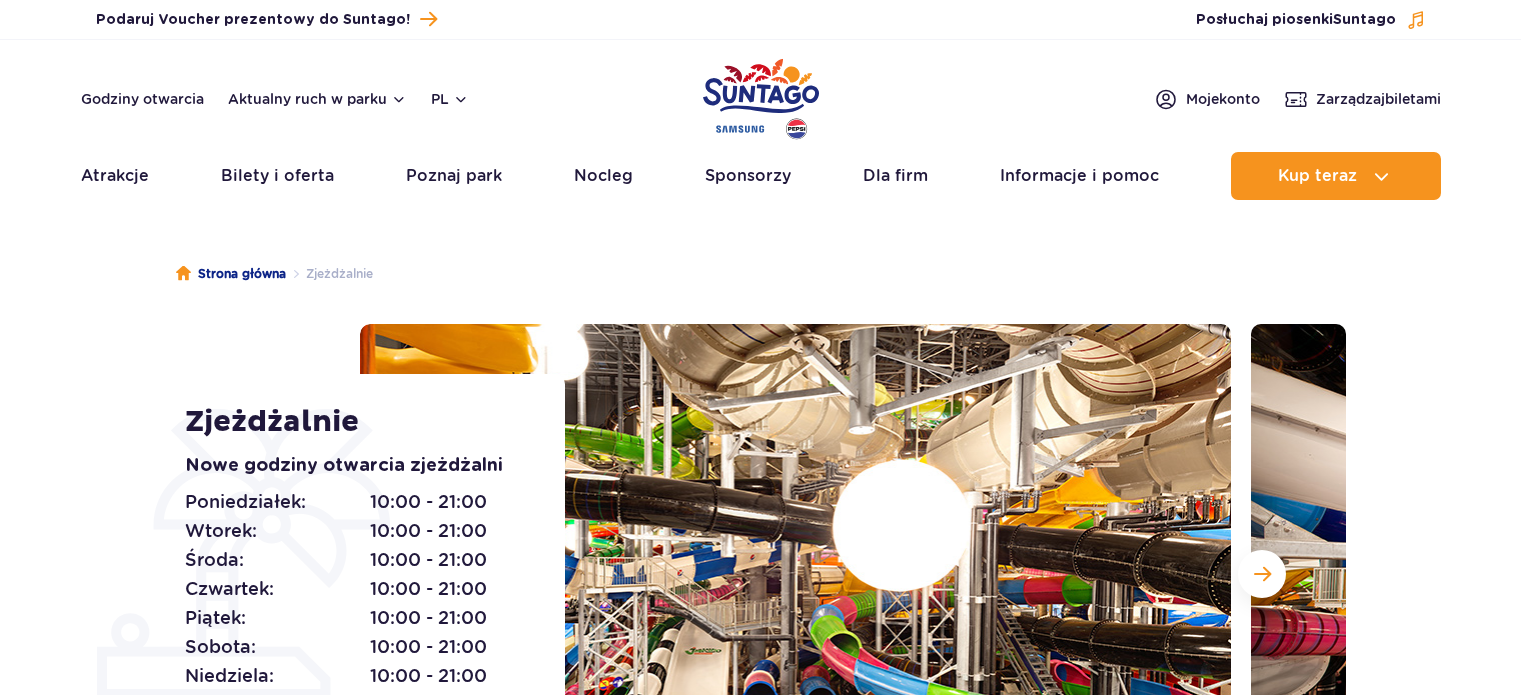 scroll, scrollTop: 0, scrollLeft: 0, axis: both 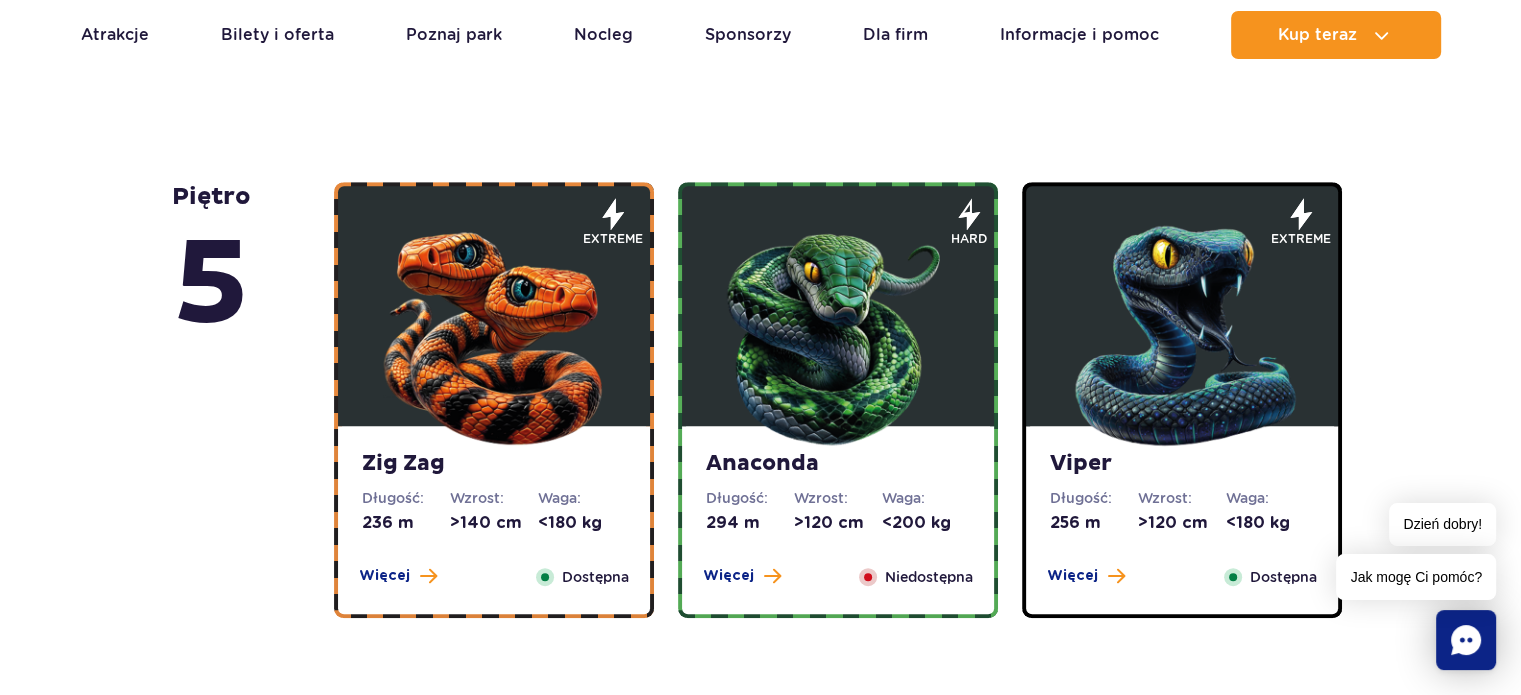 click on "Zig Zag
Długość:
236 m
Wzrost:
>140 cm
Waga:
<180 kg
Więcej
Zamknij
Dostępna" at bounding box center [494, 520] 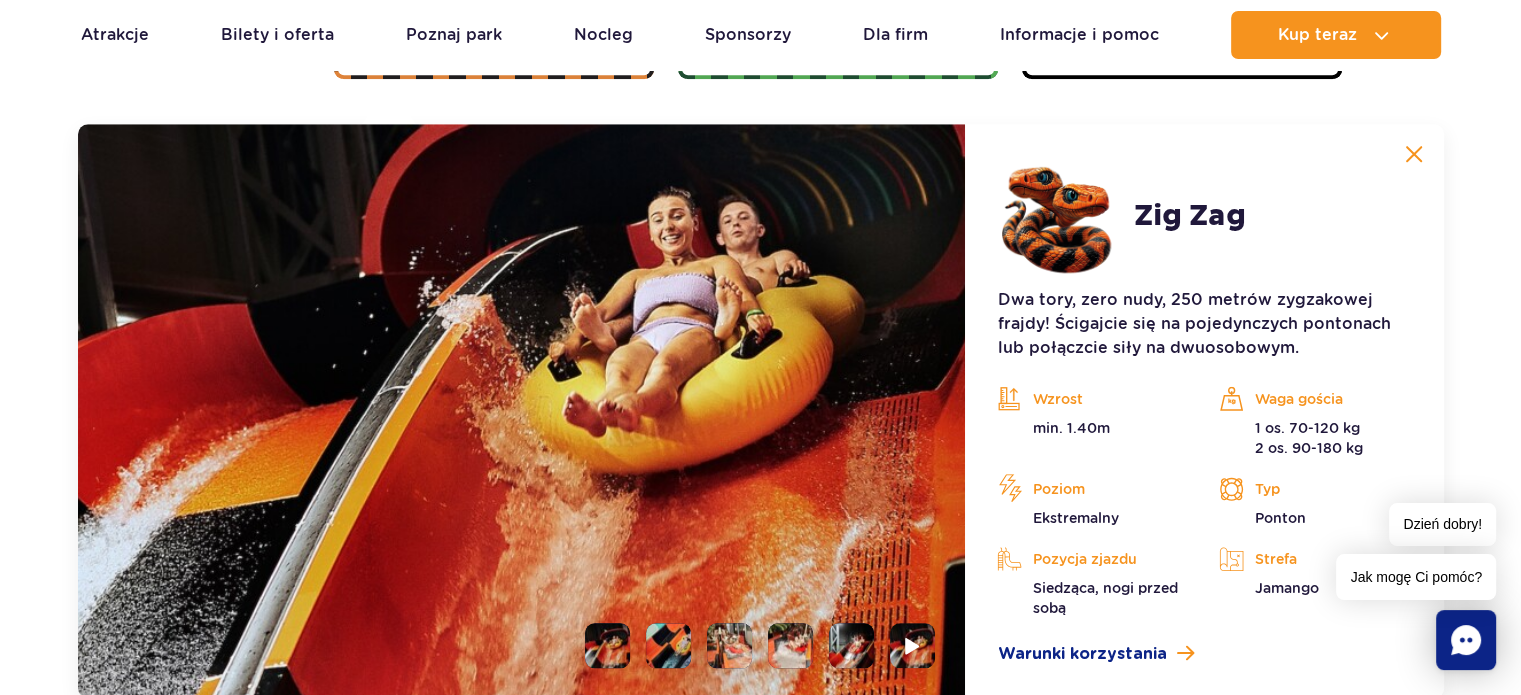 scroll, scrollTop: 1680, scrollLeft: 0, axis: vertical 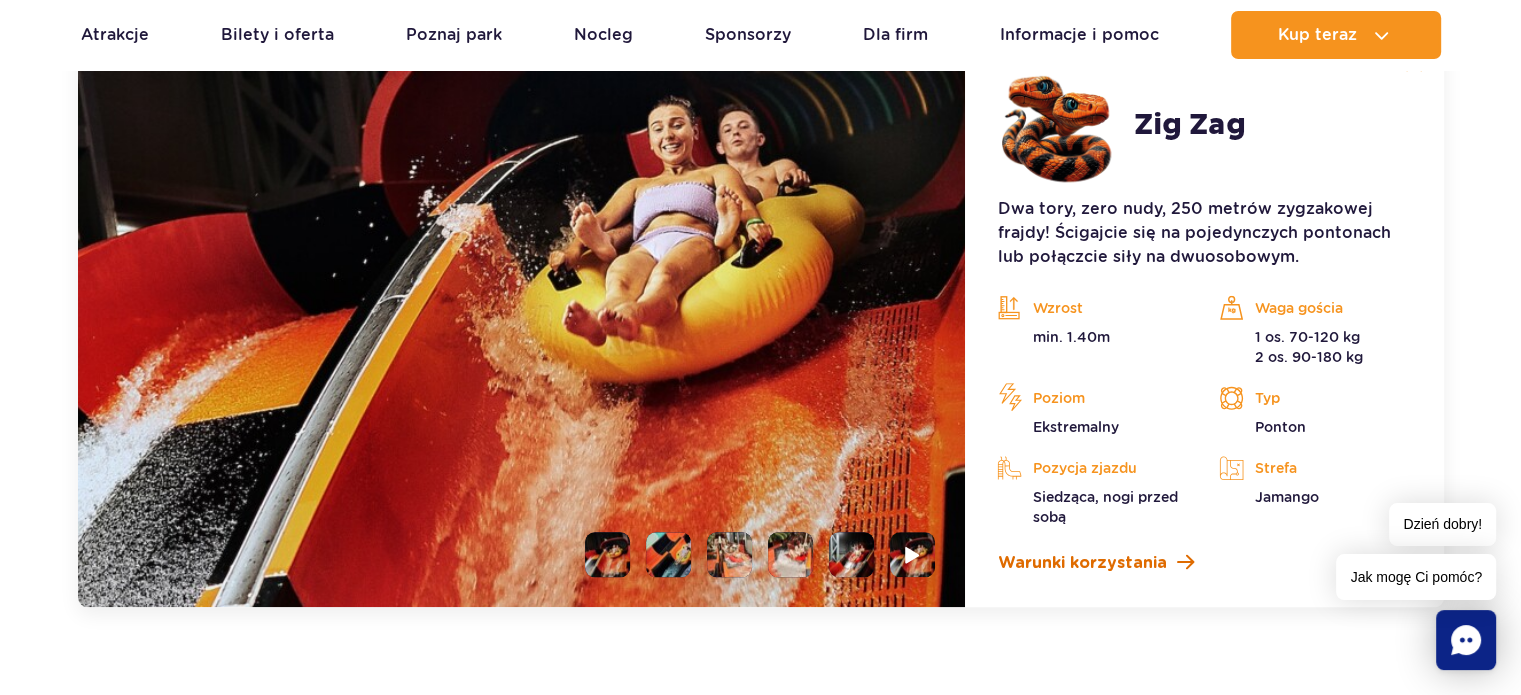 click on "Warunki korzystania" at bounding box center [1081, 563] 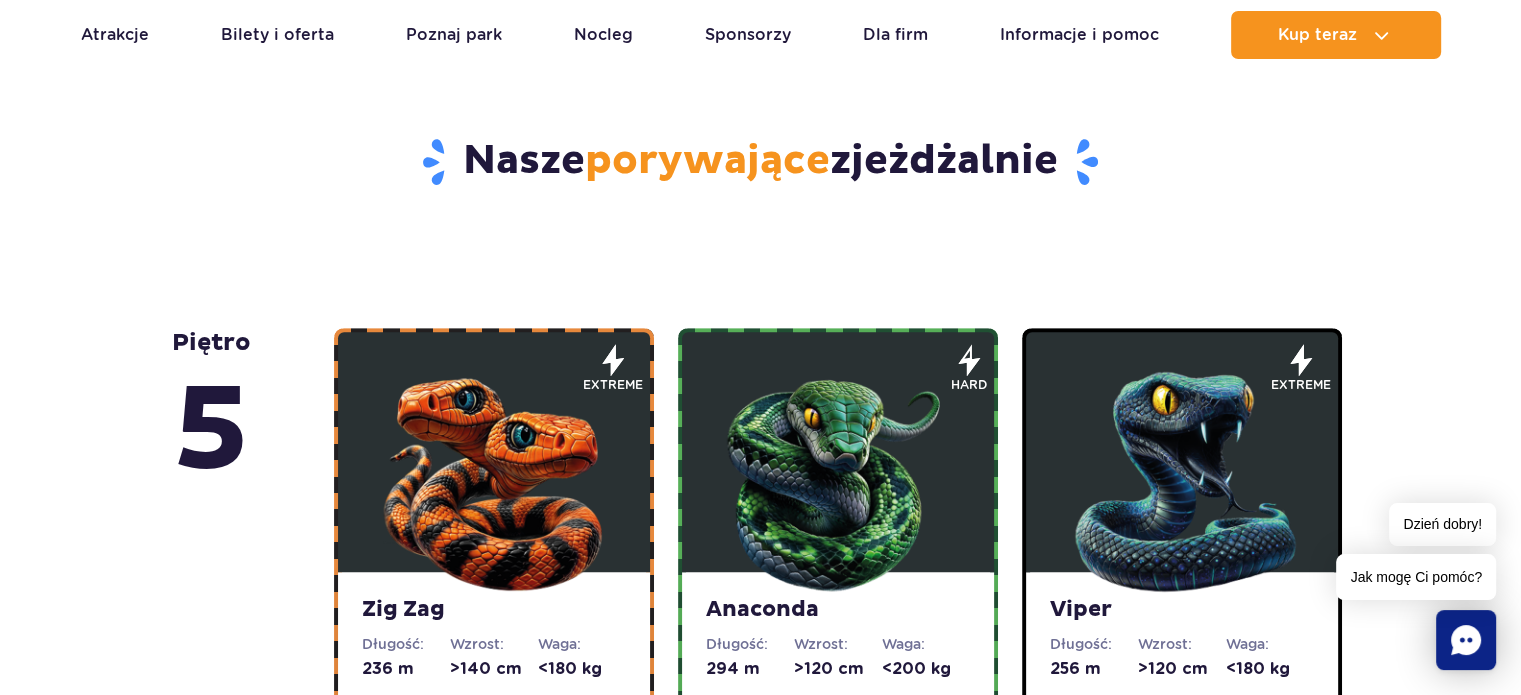 scroll, scrollTop: 1152, scrollLeft: 0, axis: vertical 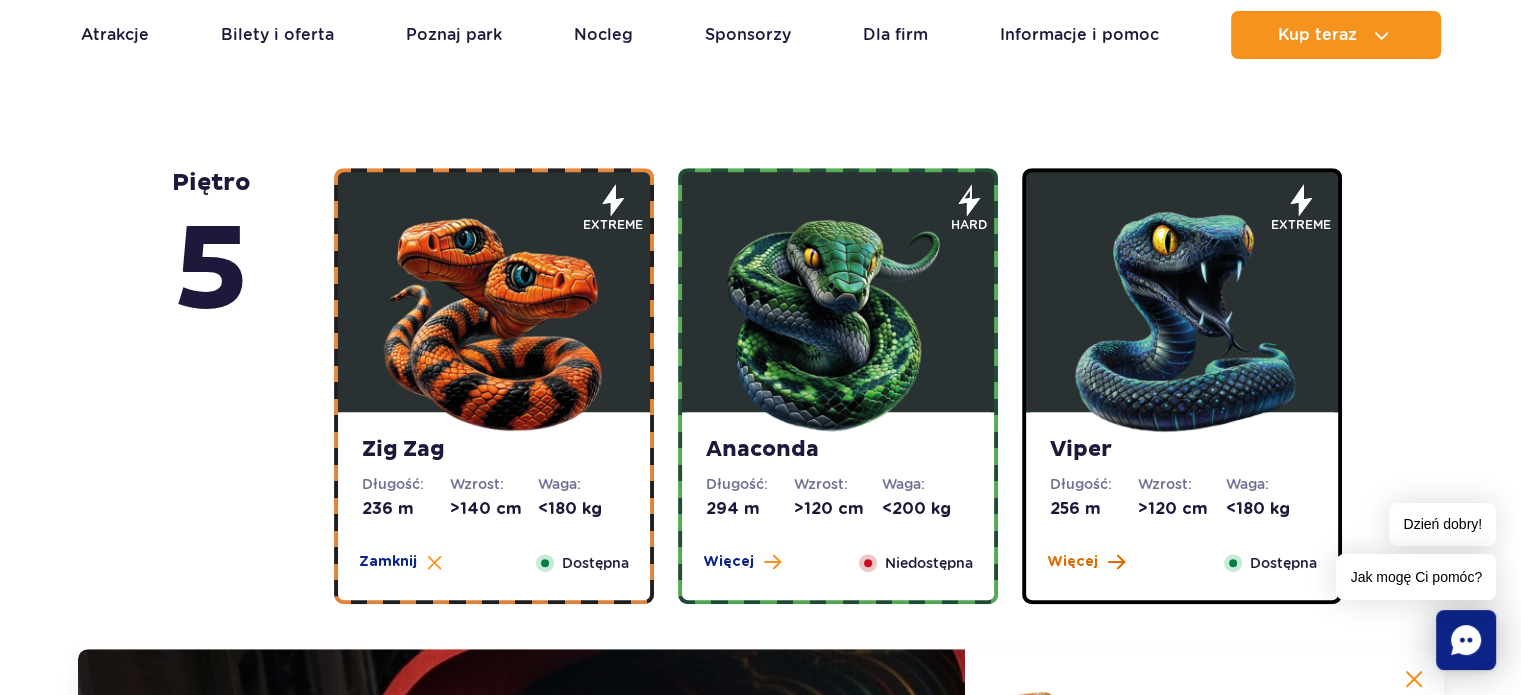 click on "Więcej" at bounding box center [1072, 562] 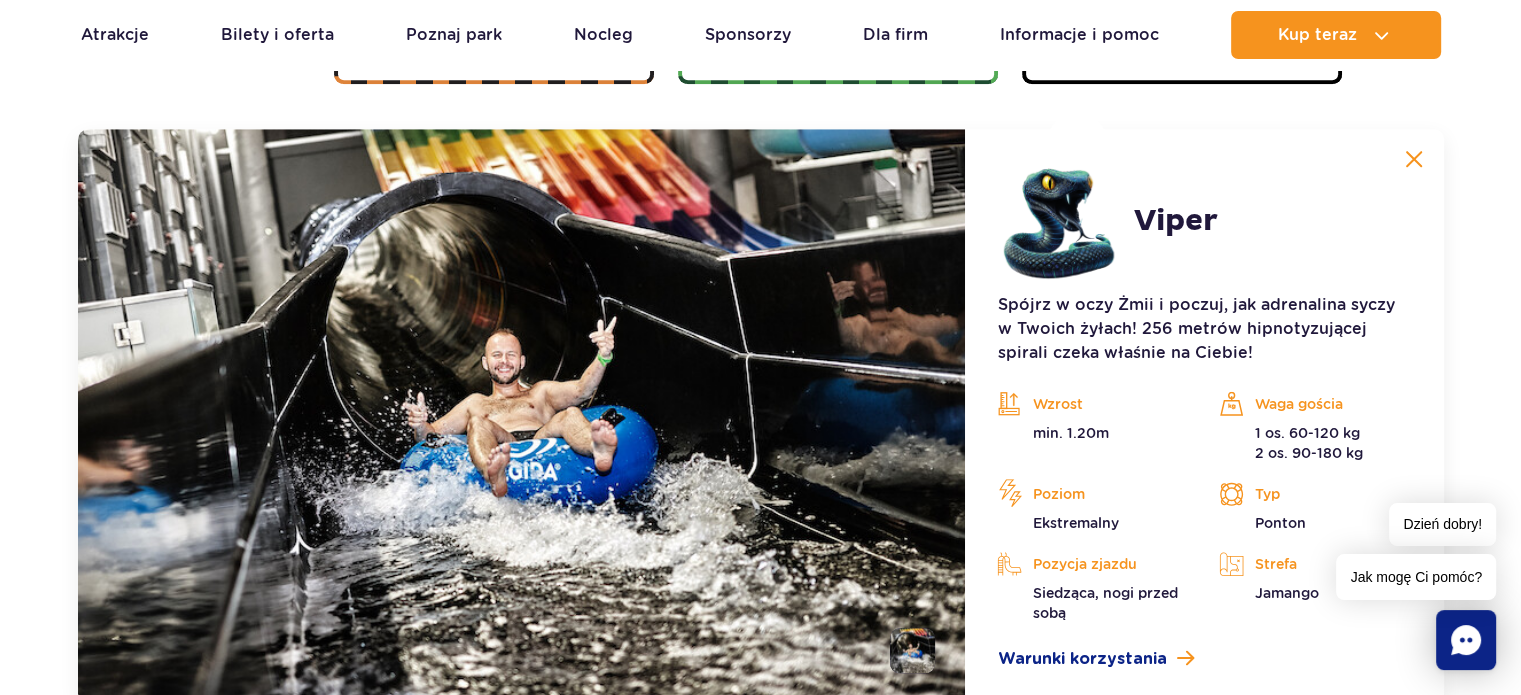 scroll, scrollTop: 1680, scrollLeft: 0, axis: vertical 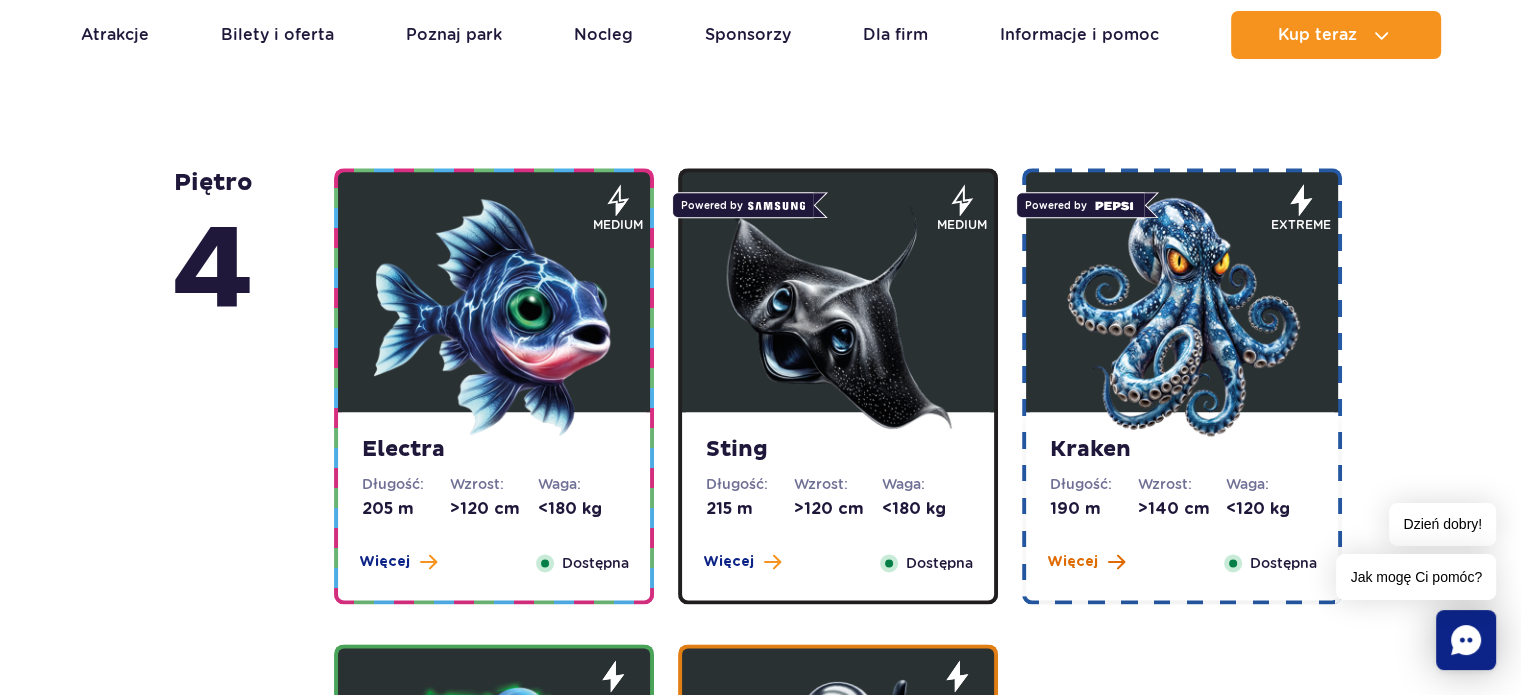 click on "Więcej" at bounding box center (1072, 562) 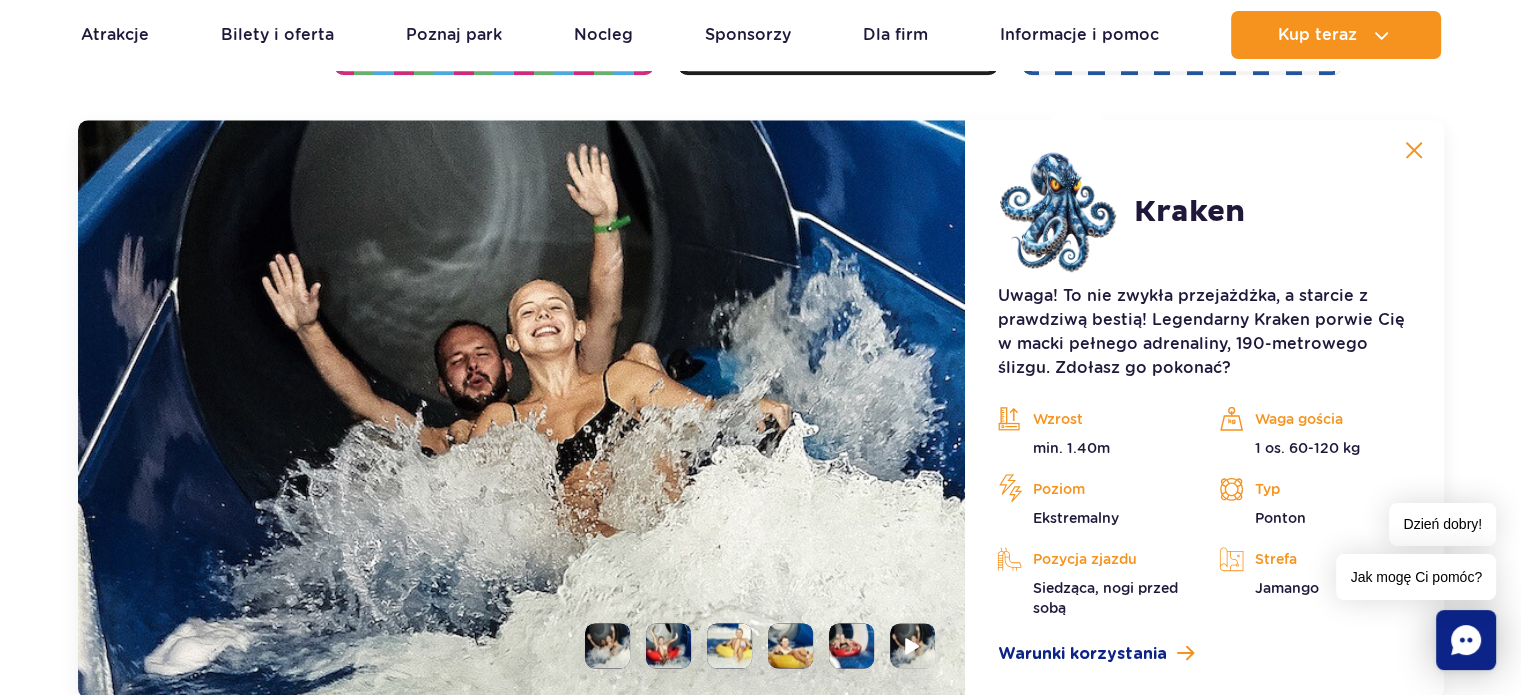 scroll, scrollTop: 2236, scrollLeft: 0, axis: vertical 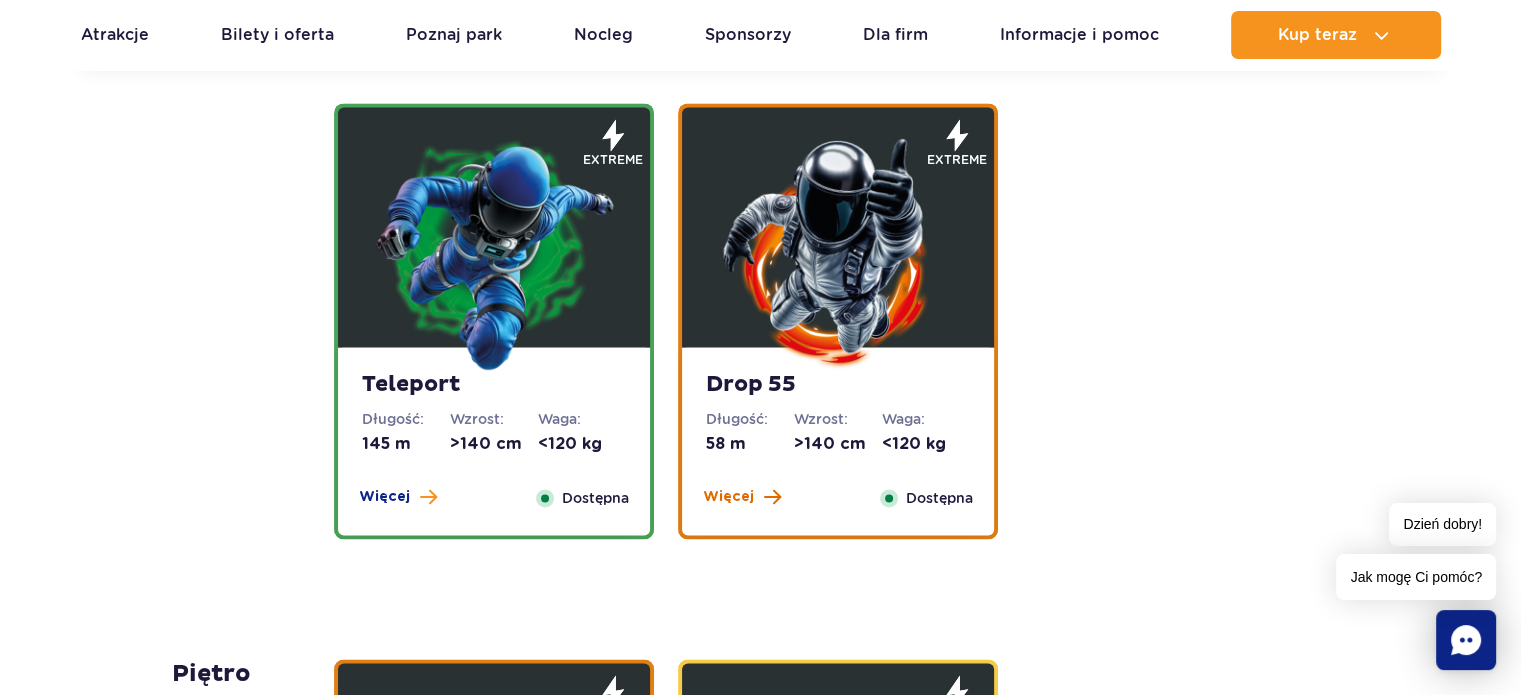 click on "Więcej" at bounding box center (728, 497) 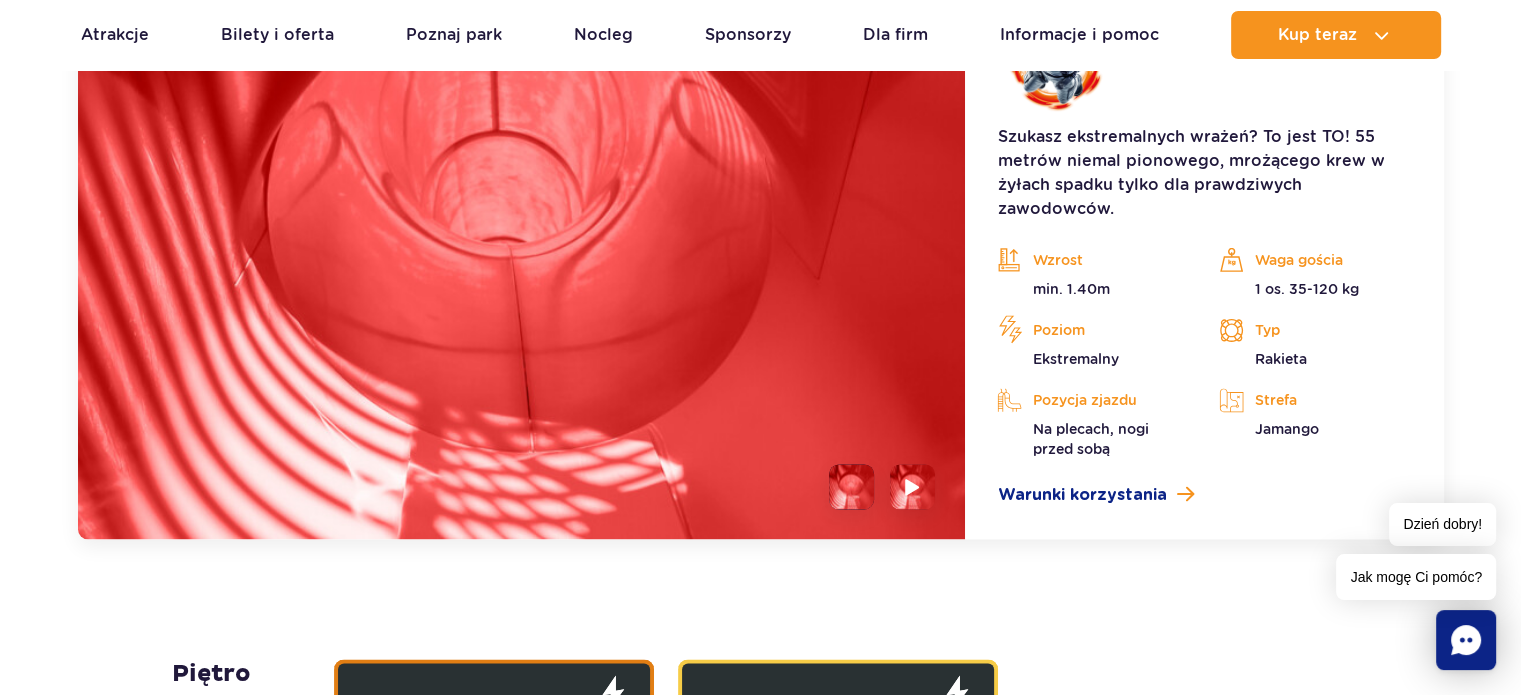 scroll, scrollTop: 2712, scrollLeft: 0, axis: vertical 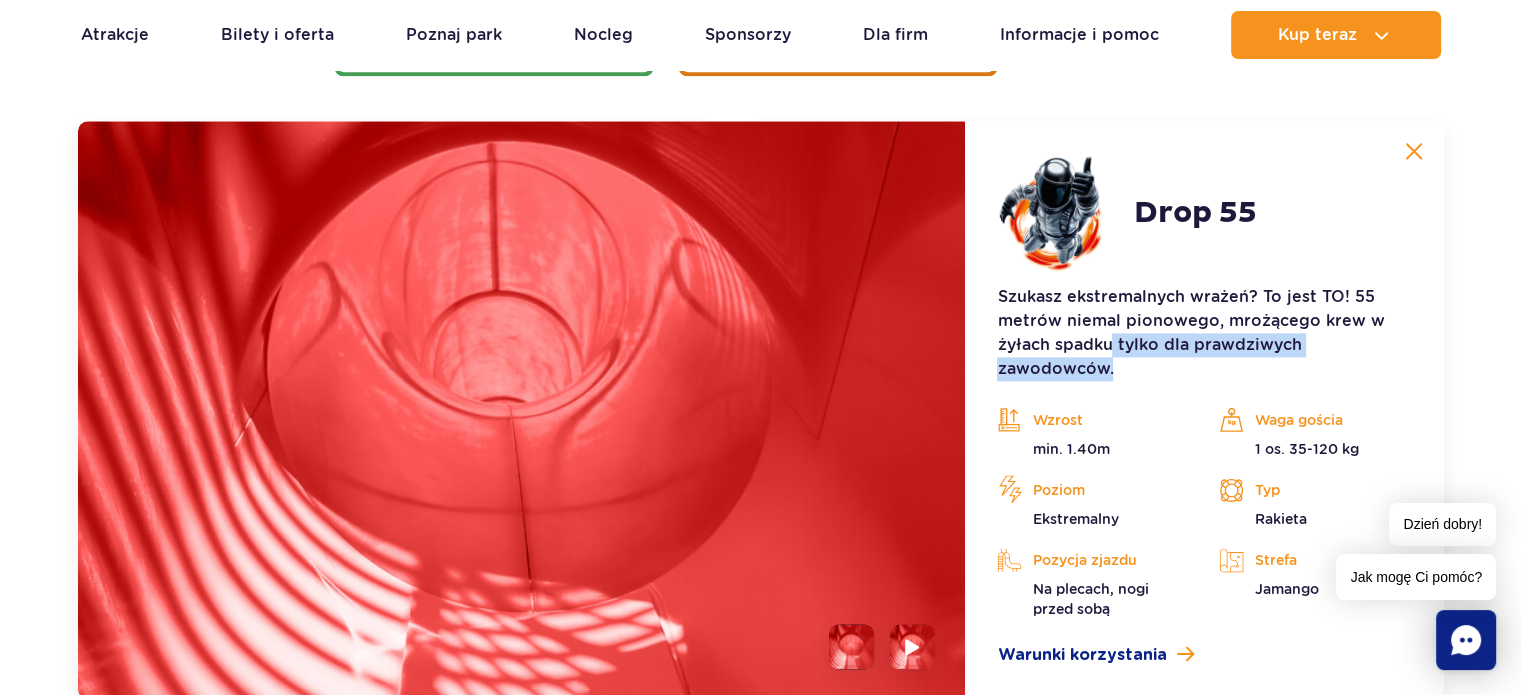 drag, startPoint x: 1120, startPoint y: 339, endPoint x: 1300, endPoint y: 378, distance: 184.17654 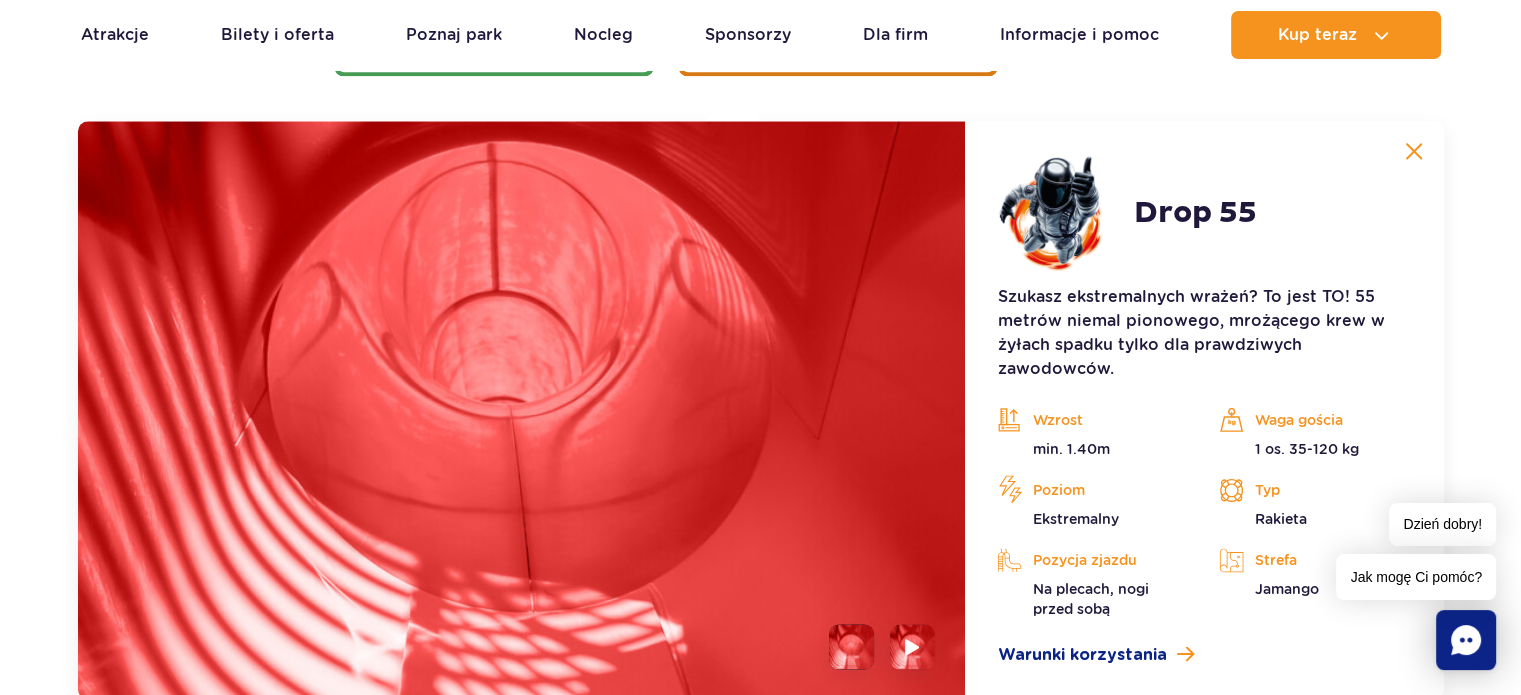 click on "Wzrost" at bounding box center [1093, 420] 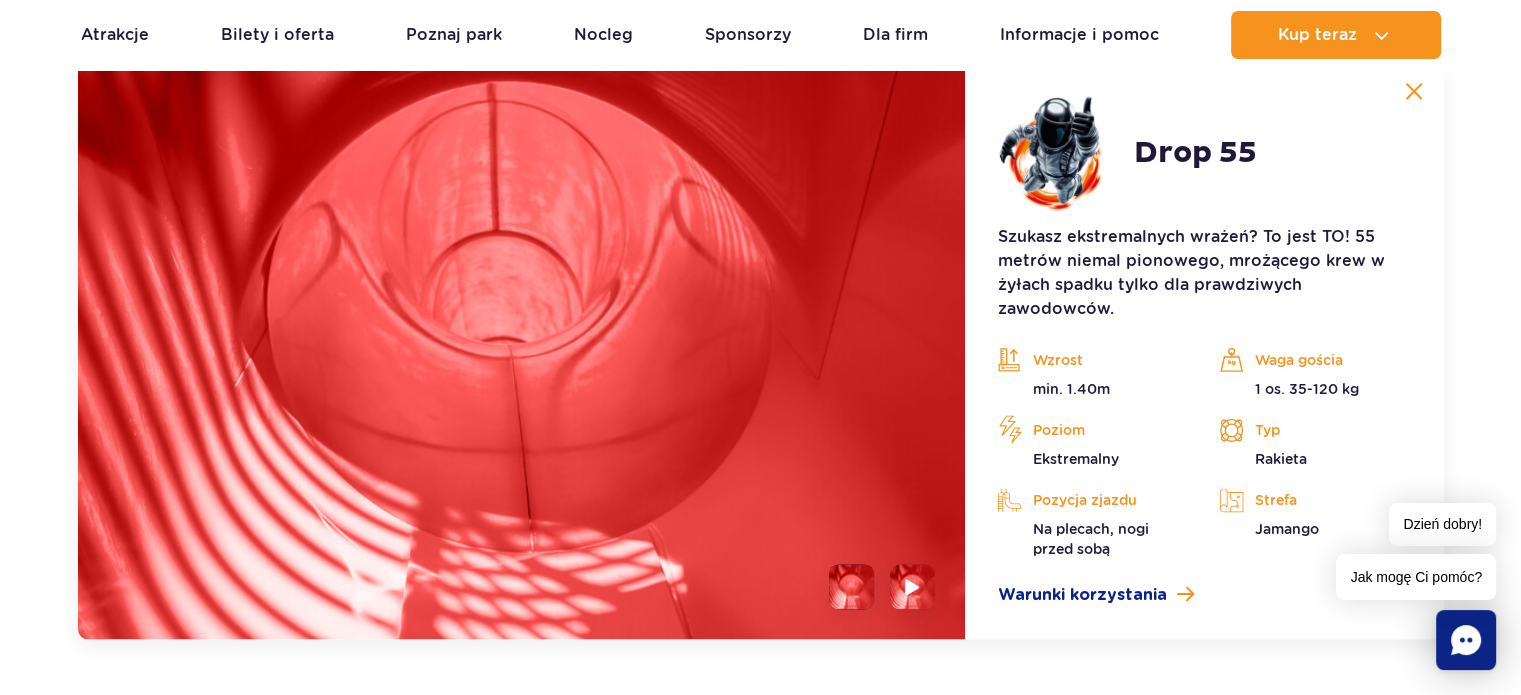 scroll, scrollTop: 2796, scrollLeft: 0, axis: vertical 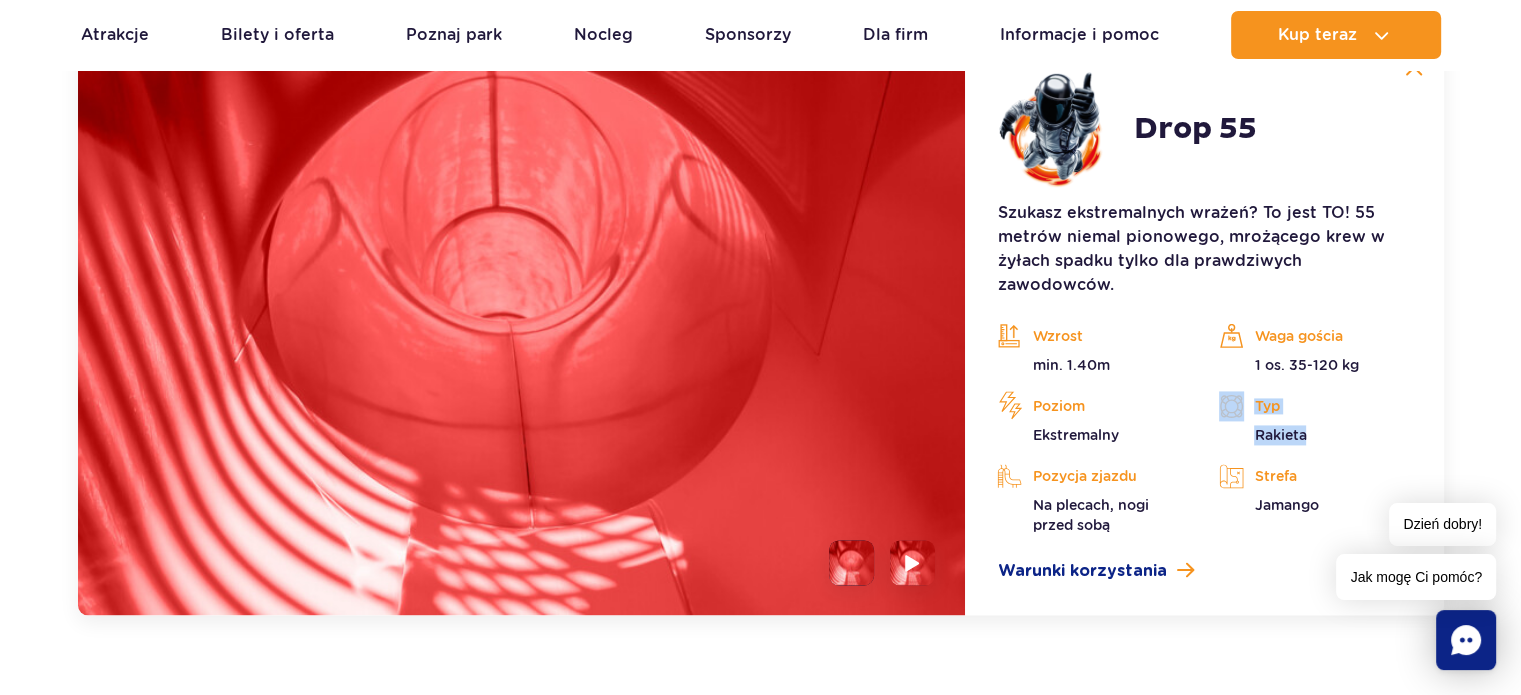 drag, startPoint x: 1249, startPoint y: 399, endPoint x: 1316, endPoint y: 441, distance: 79.07591 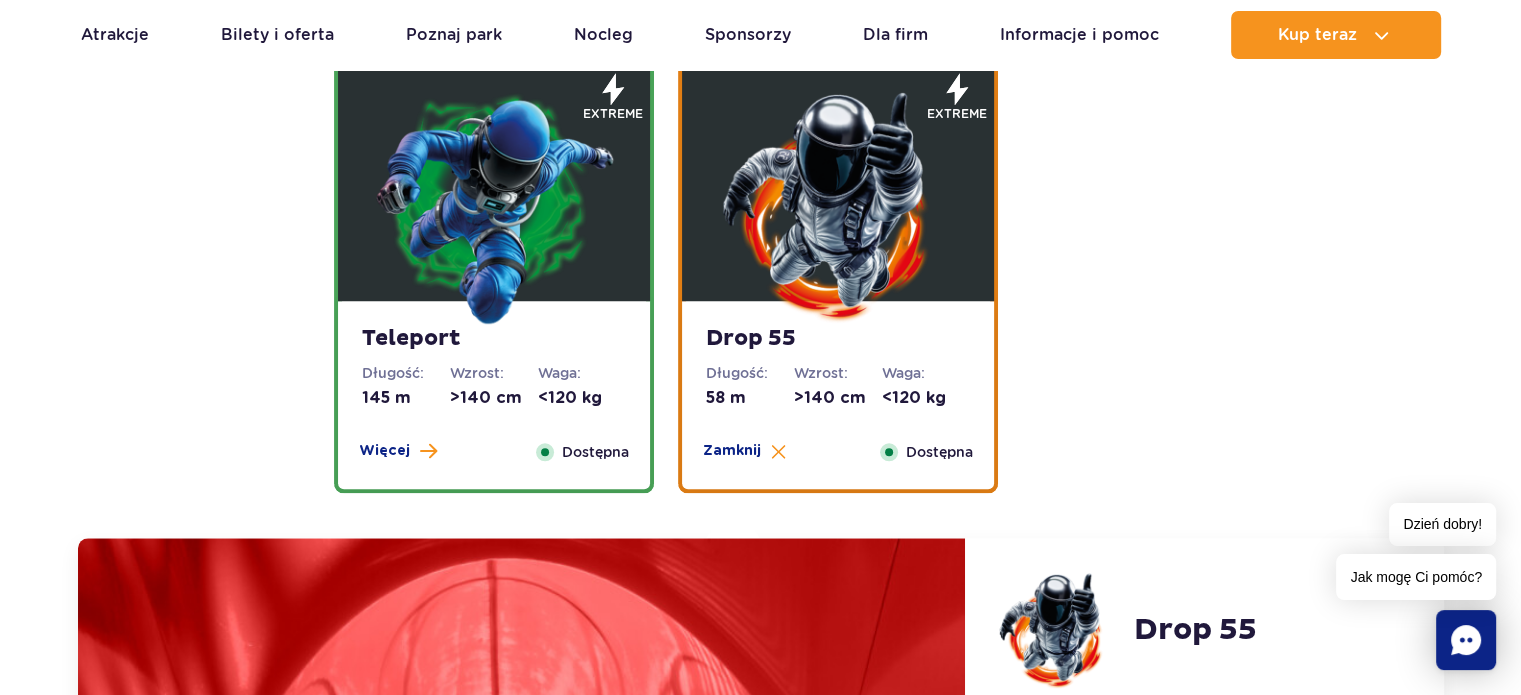 scroll, scrollTop: 2283, scrollLeft: 0, axis: vertical 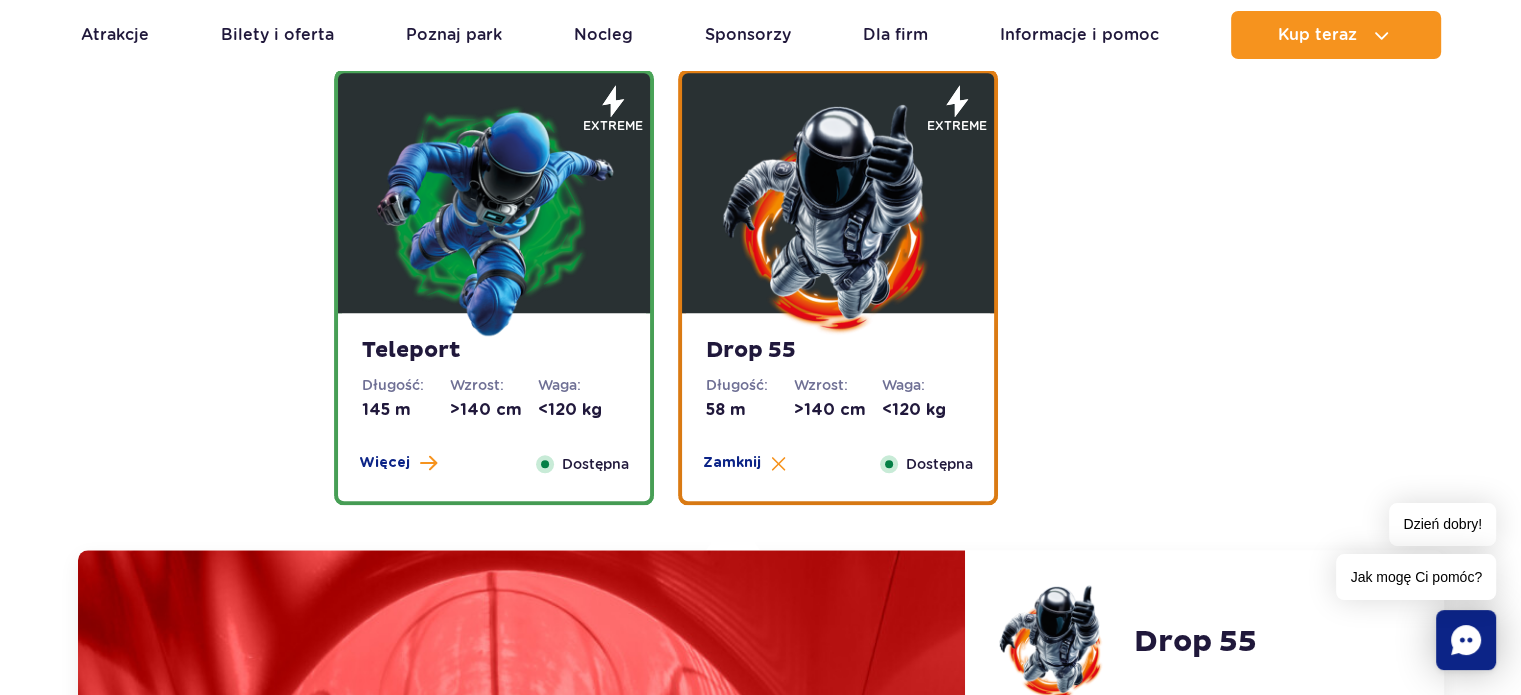 click on "Teleport
Długość:
145 m
Wzrost:
>140 cm
Waga:
<120 kg
Więcej
Zamknij
Dostępna" at bounding box center (494, 407) 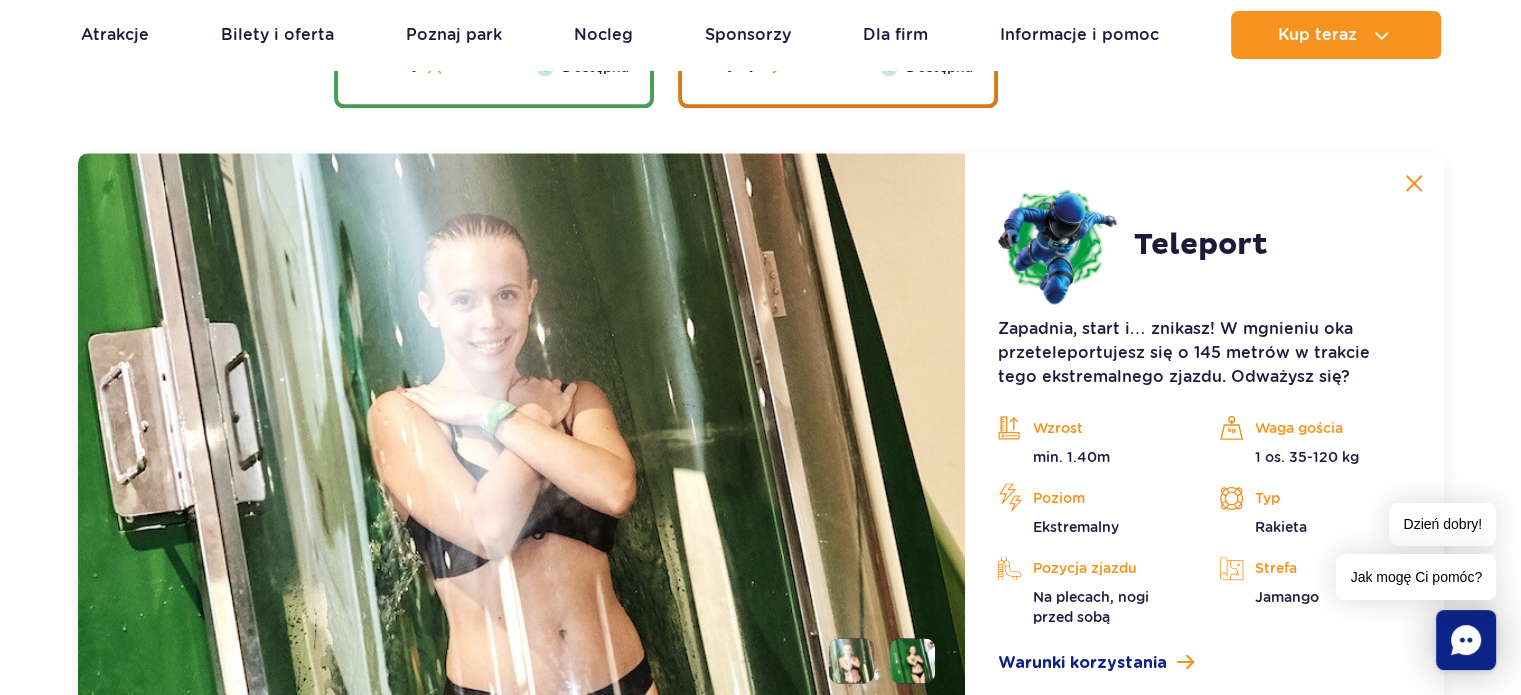 scroll, scrollTop: 2712, scrollLeft: 0, axis: vertical 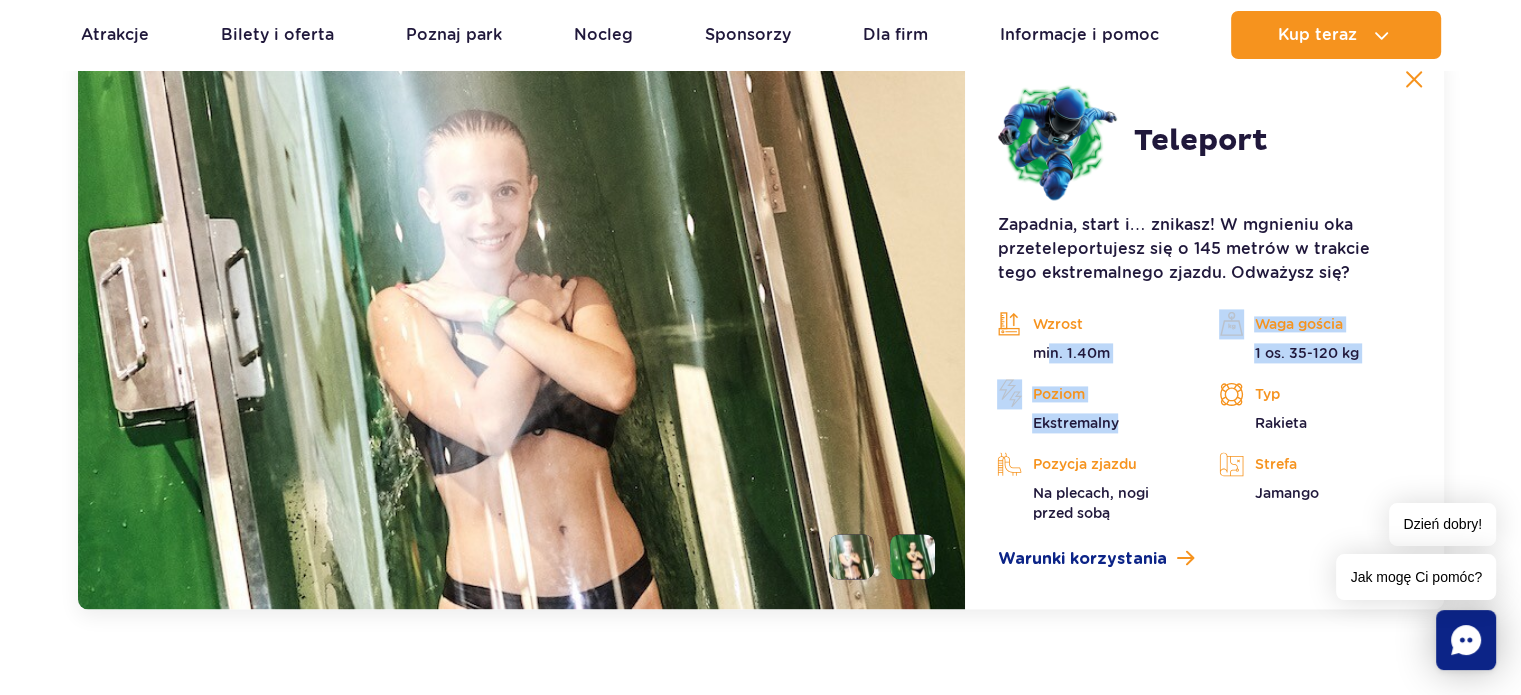 drag, startPoint x: 1226, startPoint y: 351, endPoint x: 1403, endPoint y: 377, distance: 178.89941 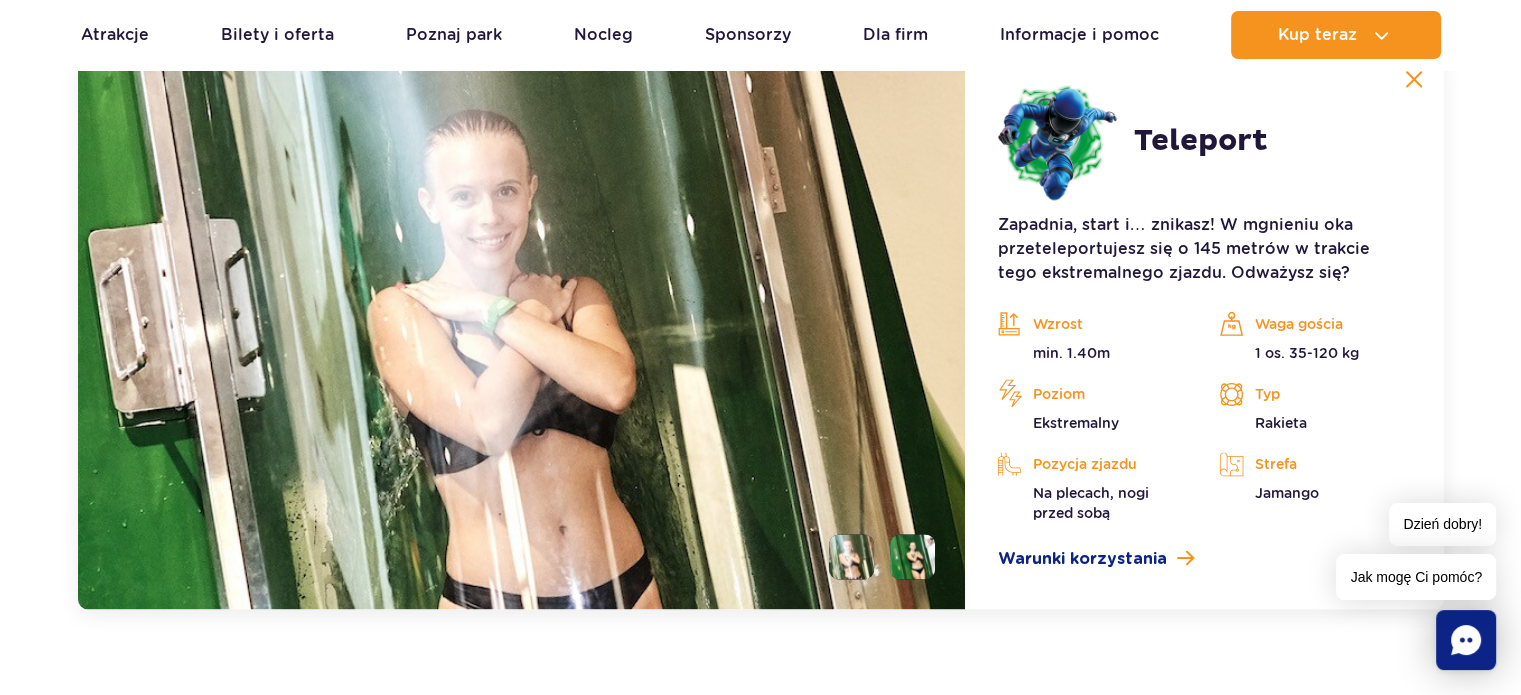 click on "Typ" at bounding box center [1315, 394] 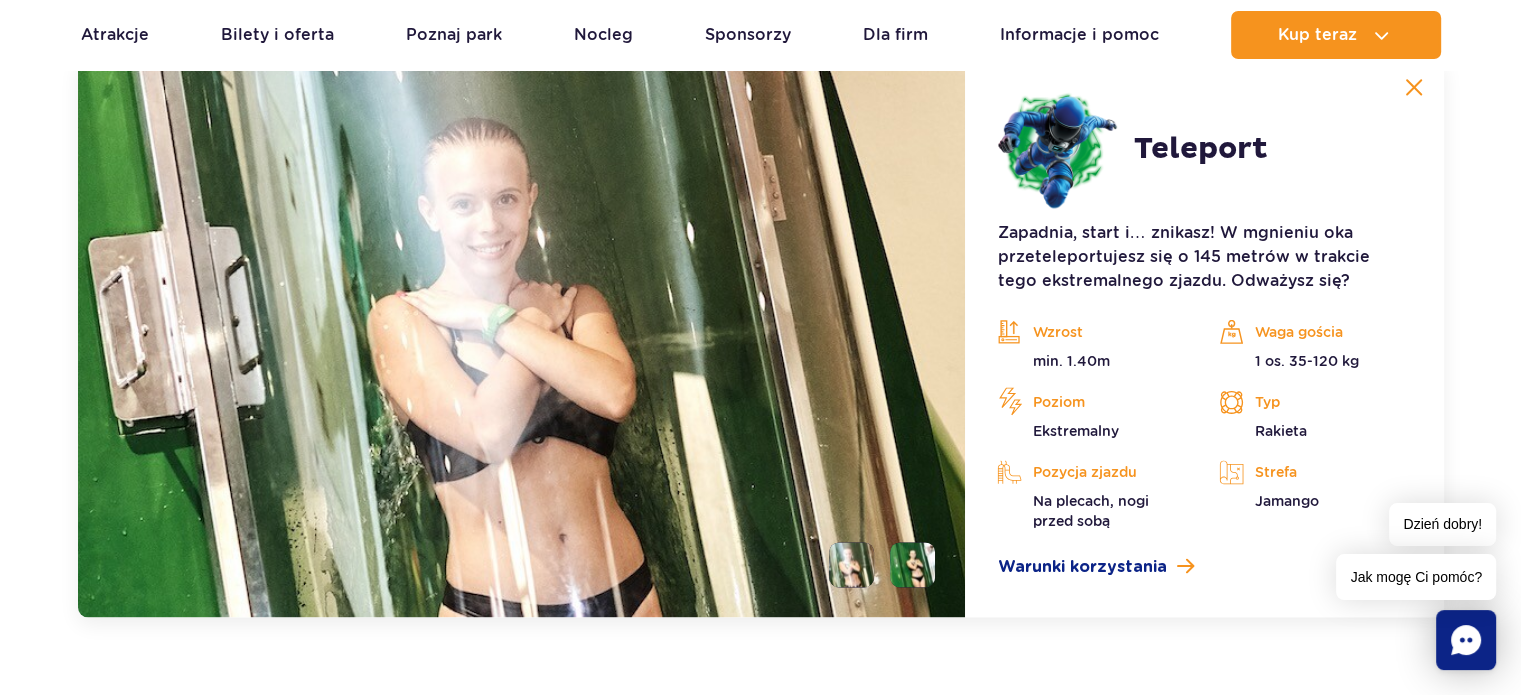 scroll, scrollTop: 2787, scrollLeft: 0, axis: vertical 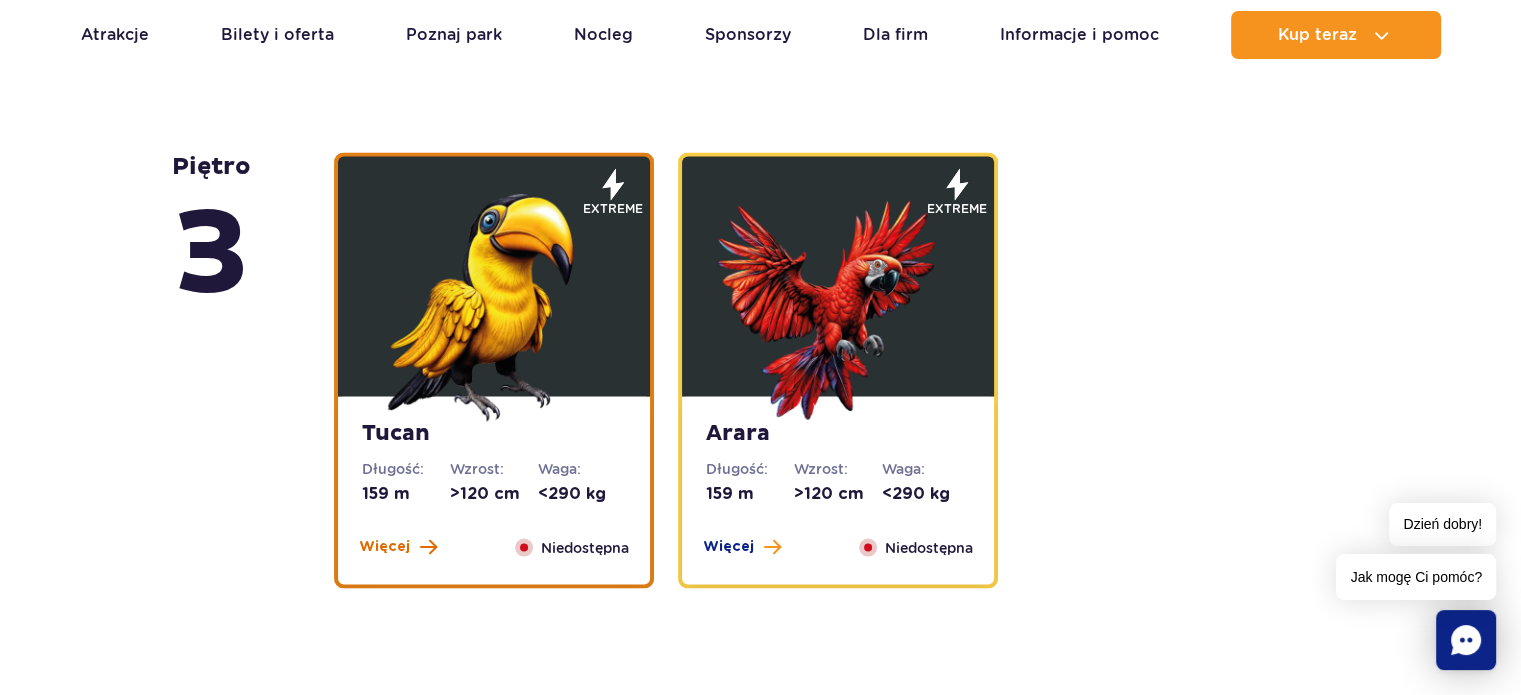 click on "Więcej" at bounding box center (384, 546) 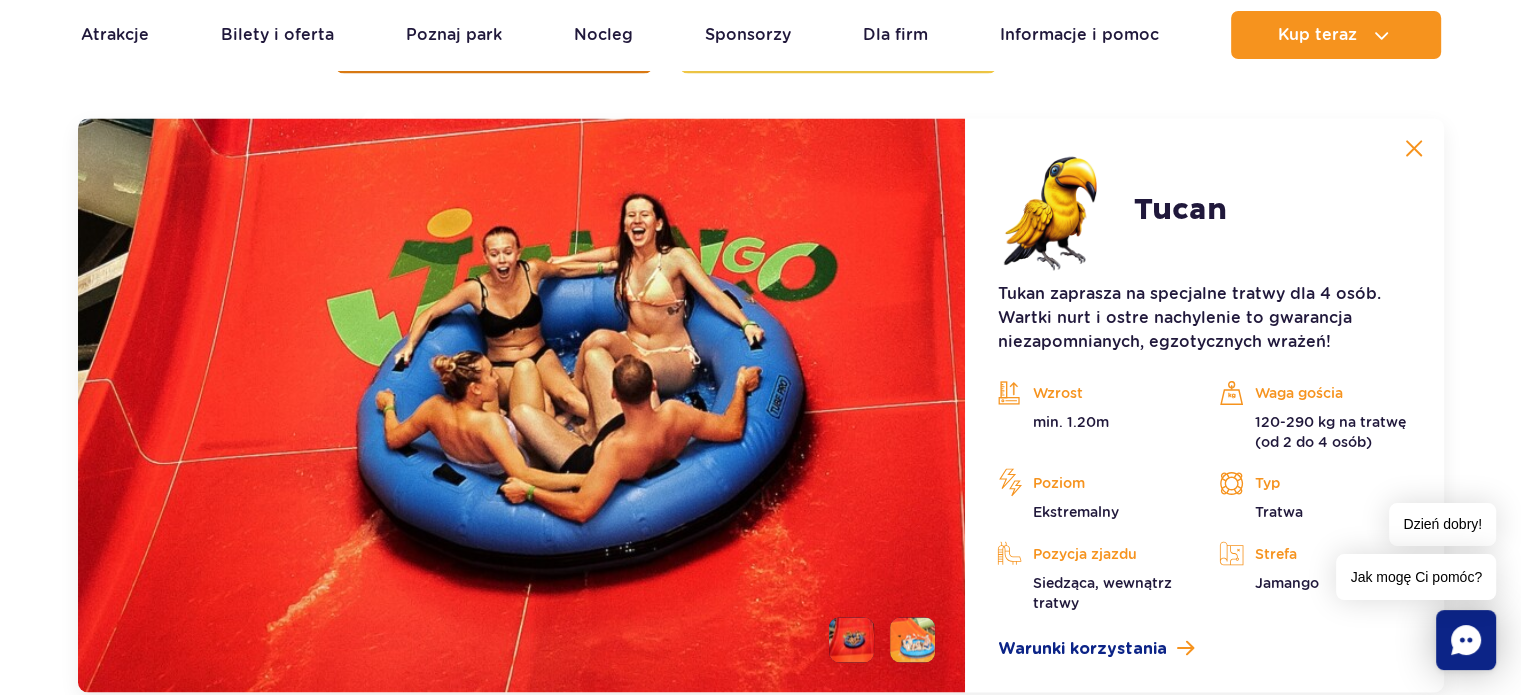 scroll, scrollTop: 3268, scrollLeft: 0, axis: vertical 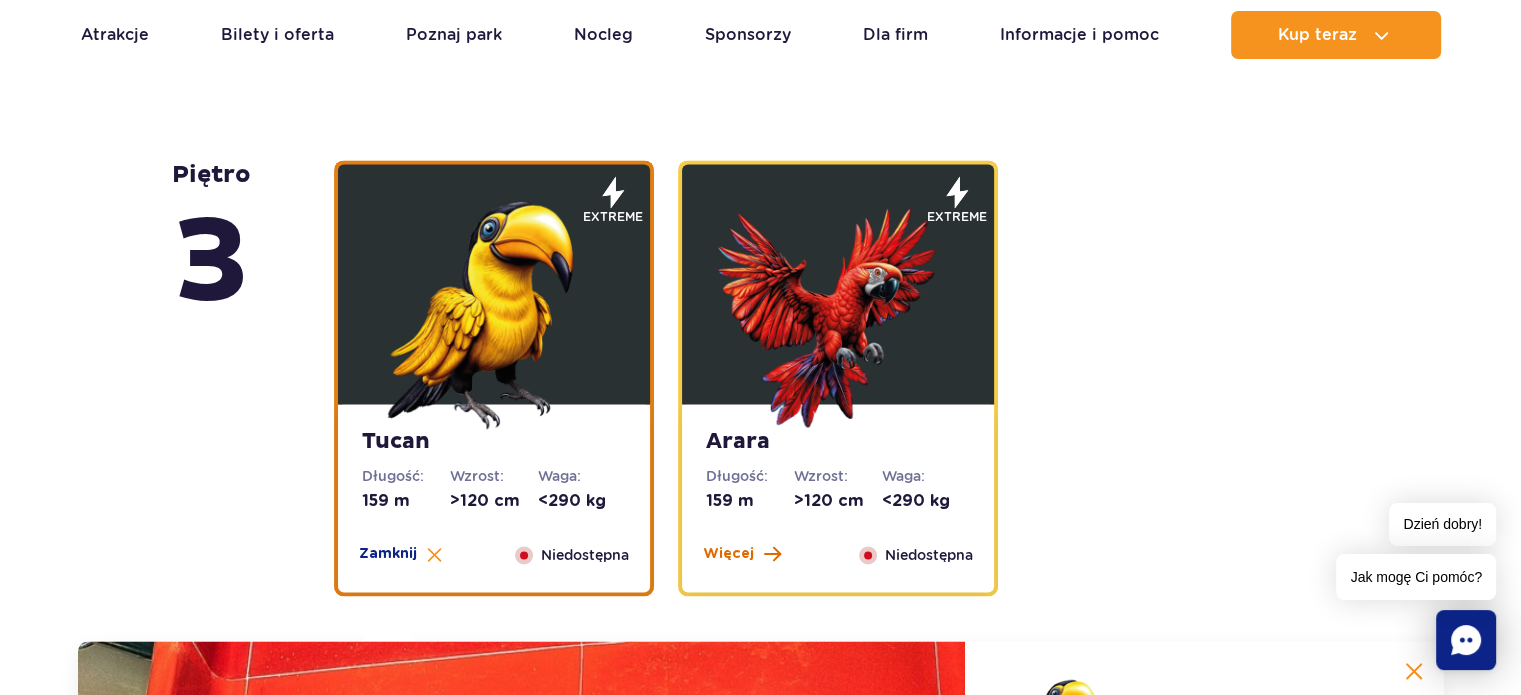 click on "Więcej" at bounding box center [728, 554] 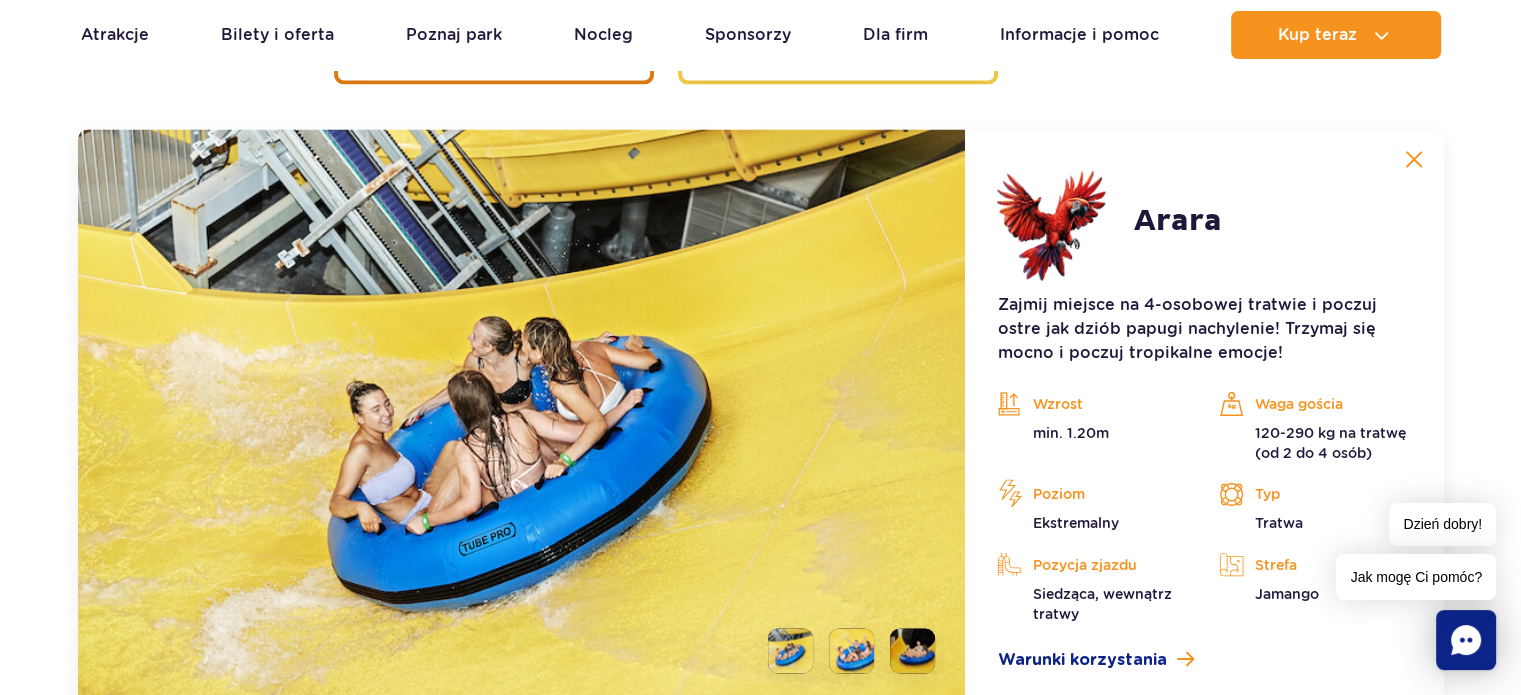 scroll, scrollTop: 3268, scrollLeft: 0, axis: vertical 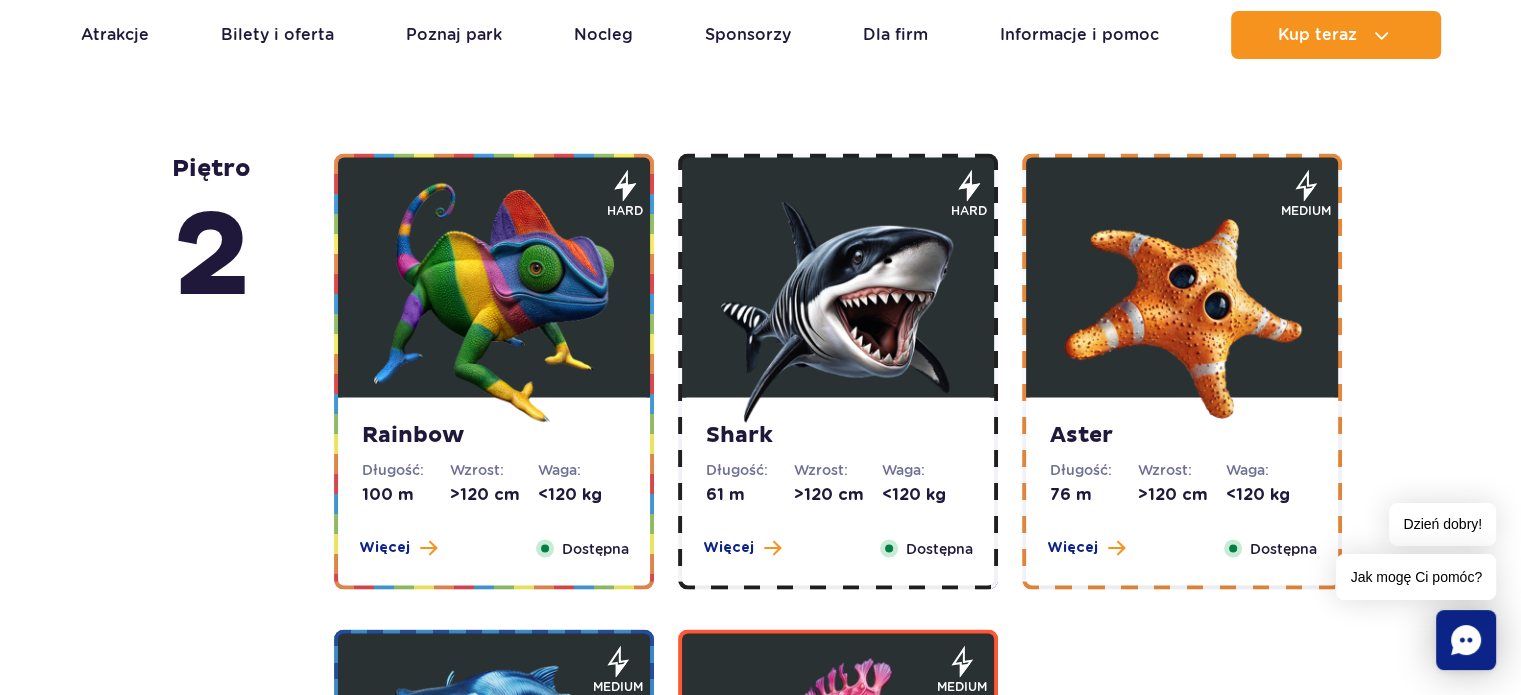 click on "Więcej
Zamknij" at bounding box center [398, 549] 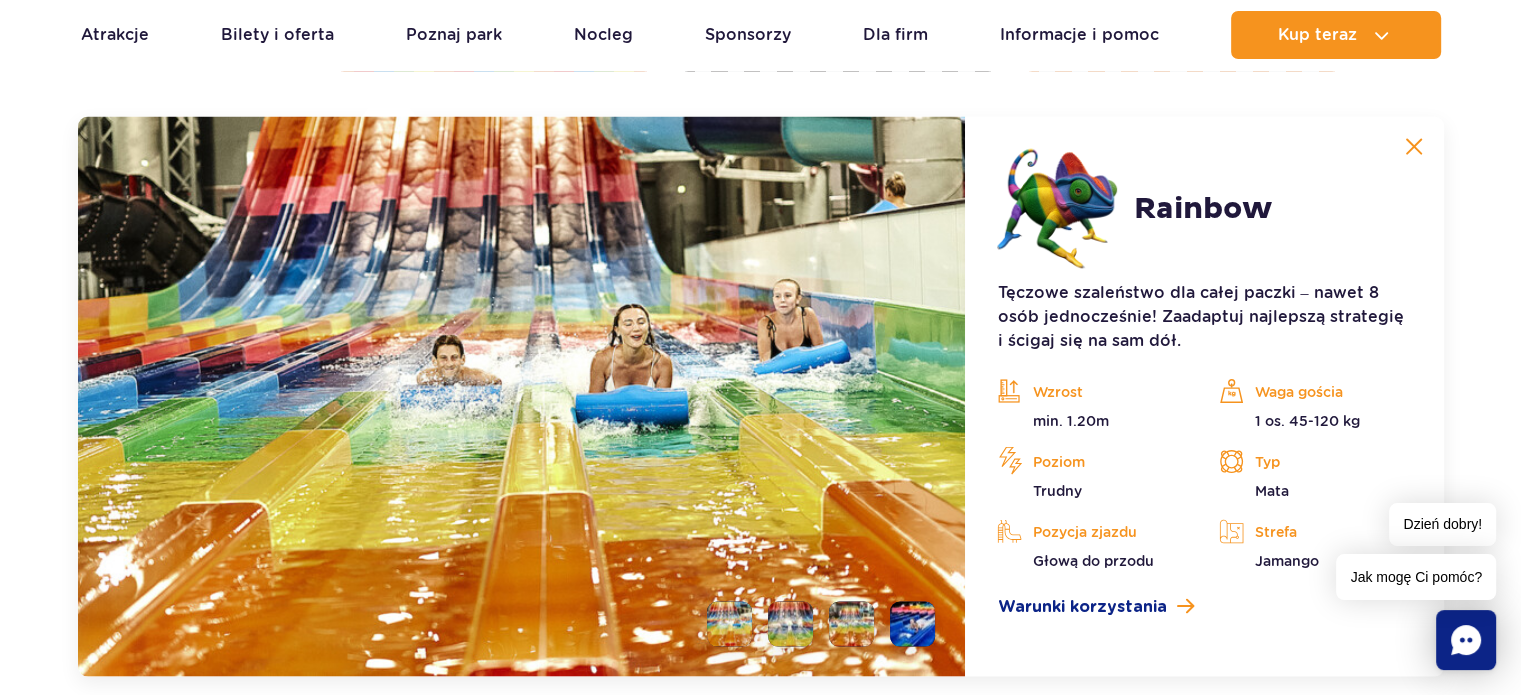 scroll, scrollTop: 3824, scrollLeft: 0, axis: vertical 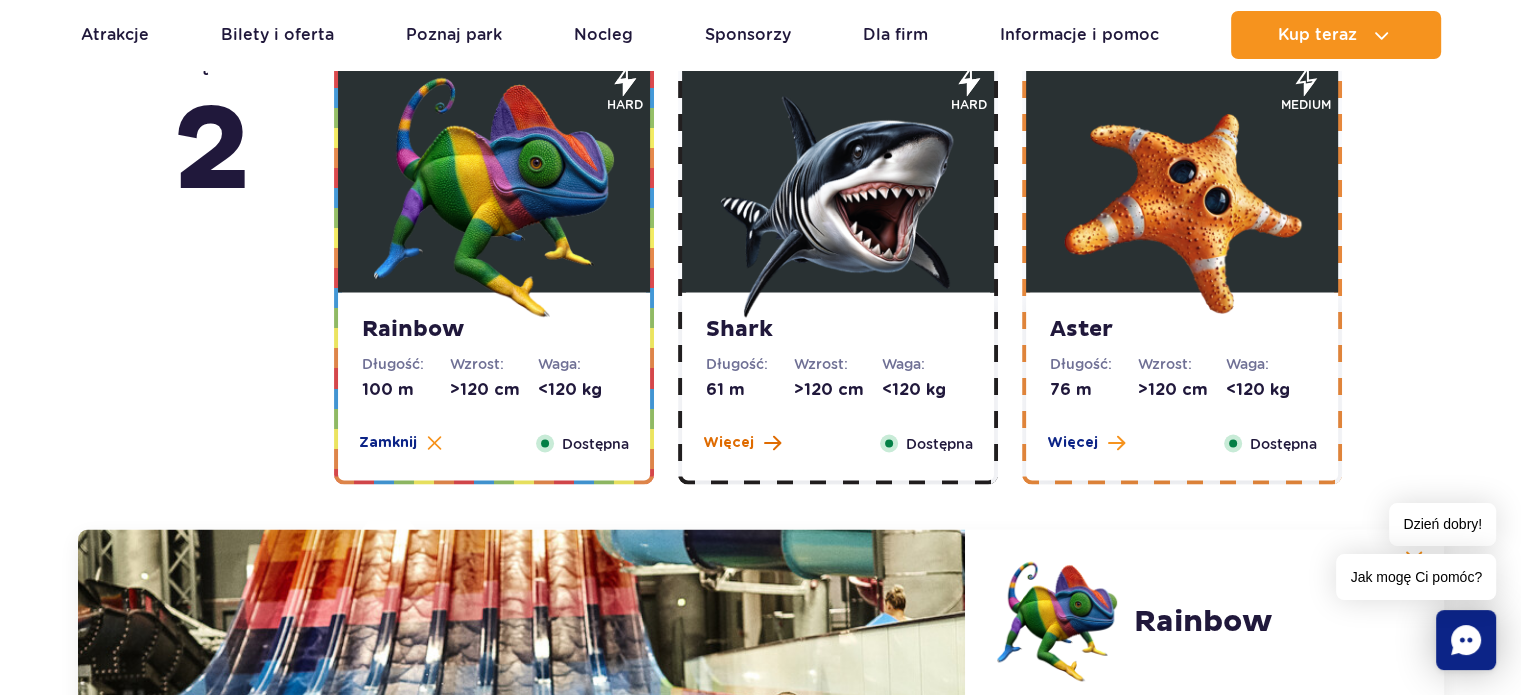 click on "Więcej" at bounding box center [728, 442] 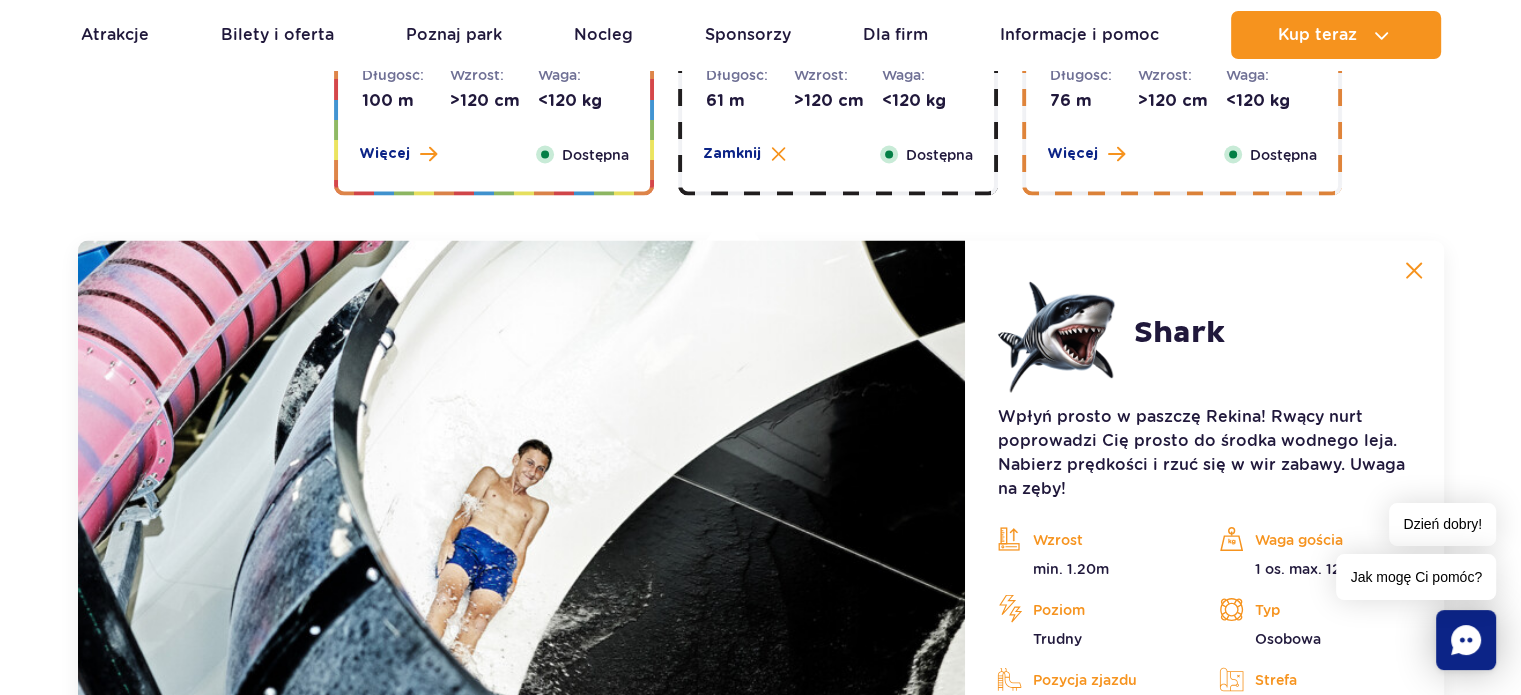 scroll, scrollTop: 3824, scrollLeft: 0, axis: vertical 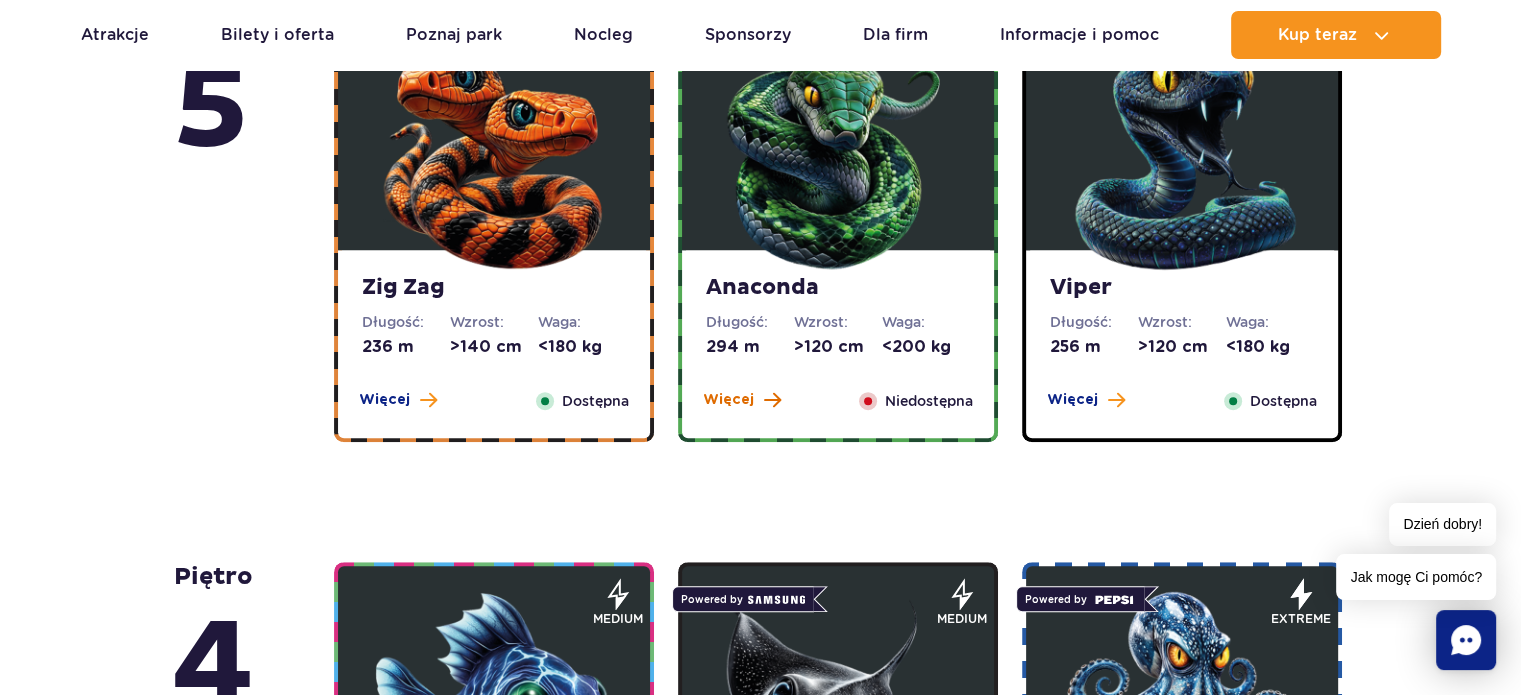click on "Więcej" at bounding box center (742, 400) 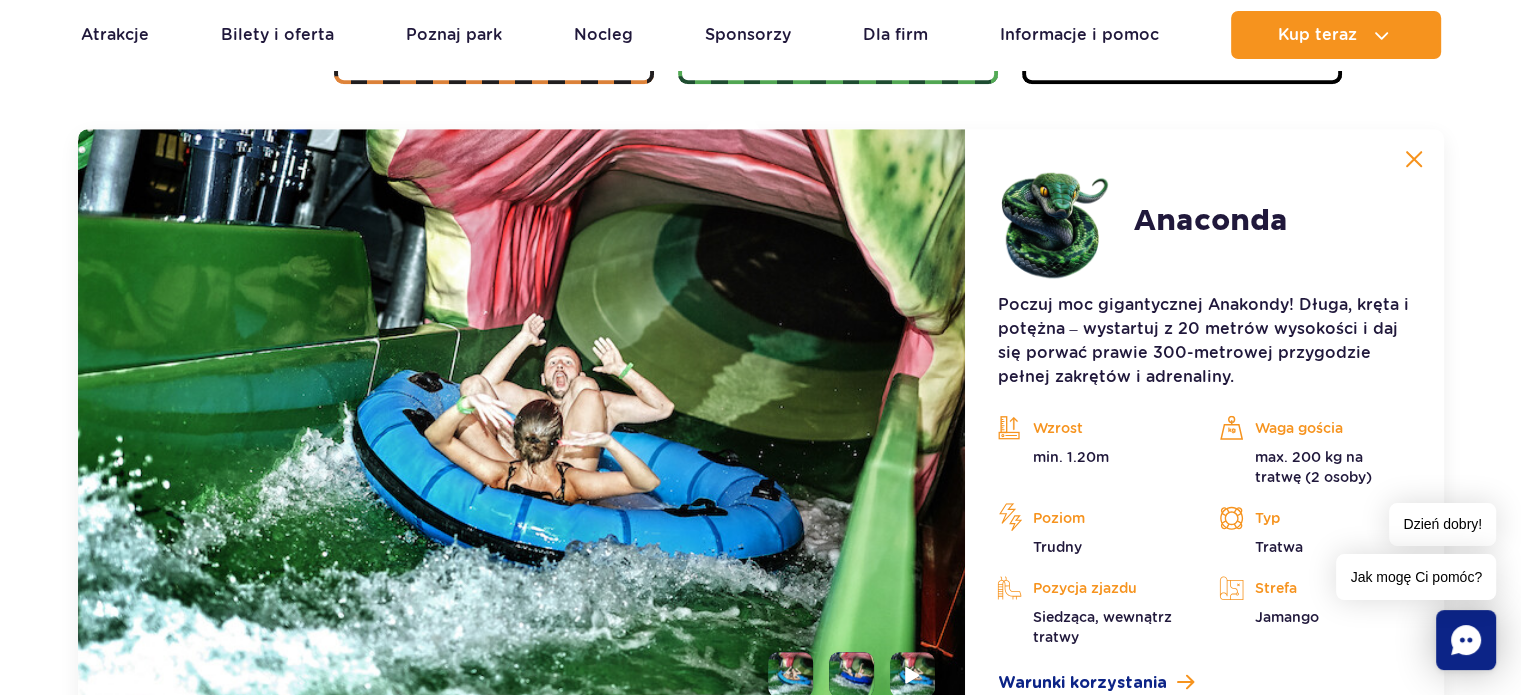 scroll, scrollTop: 1680, scrollLeft: 0, axis: vertical 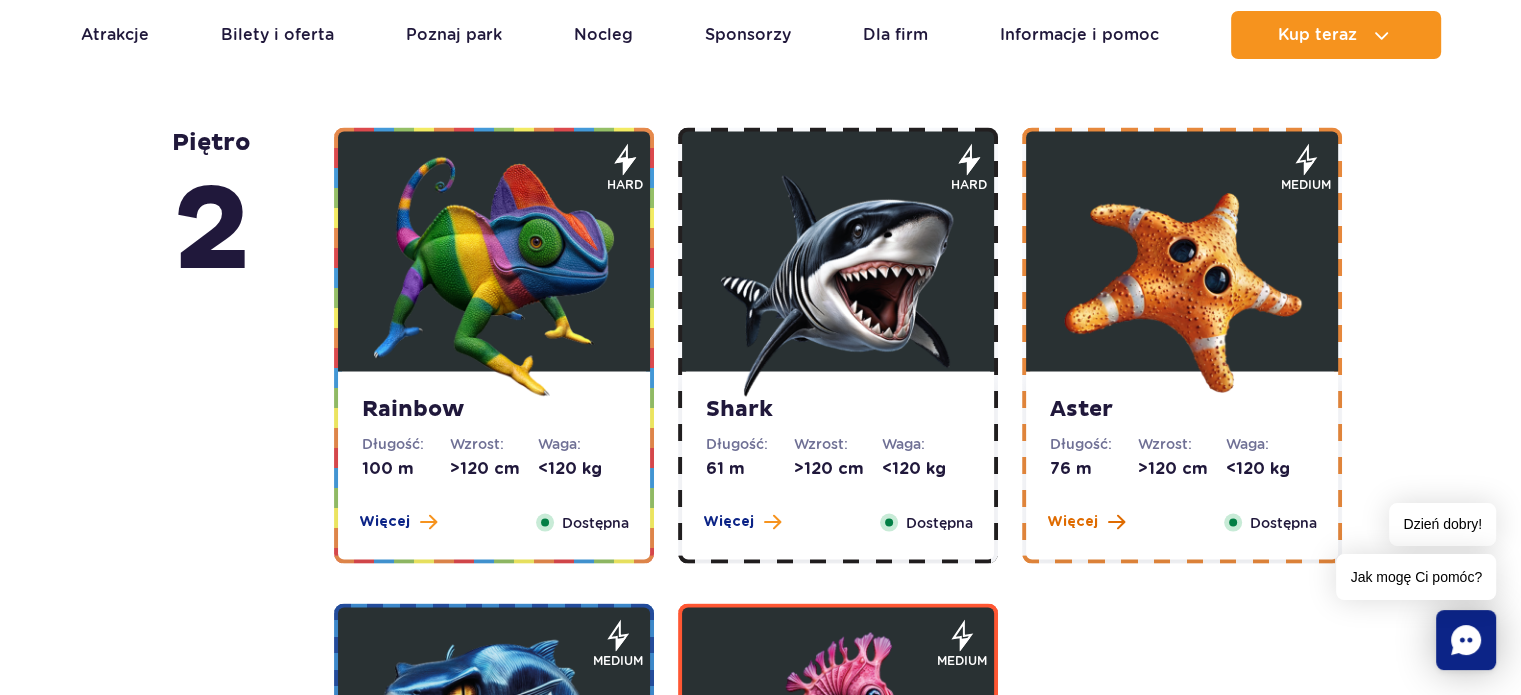 click on "Więcej" at bounding box center (1072, 522) 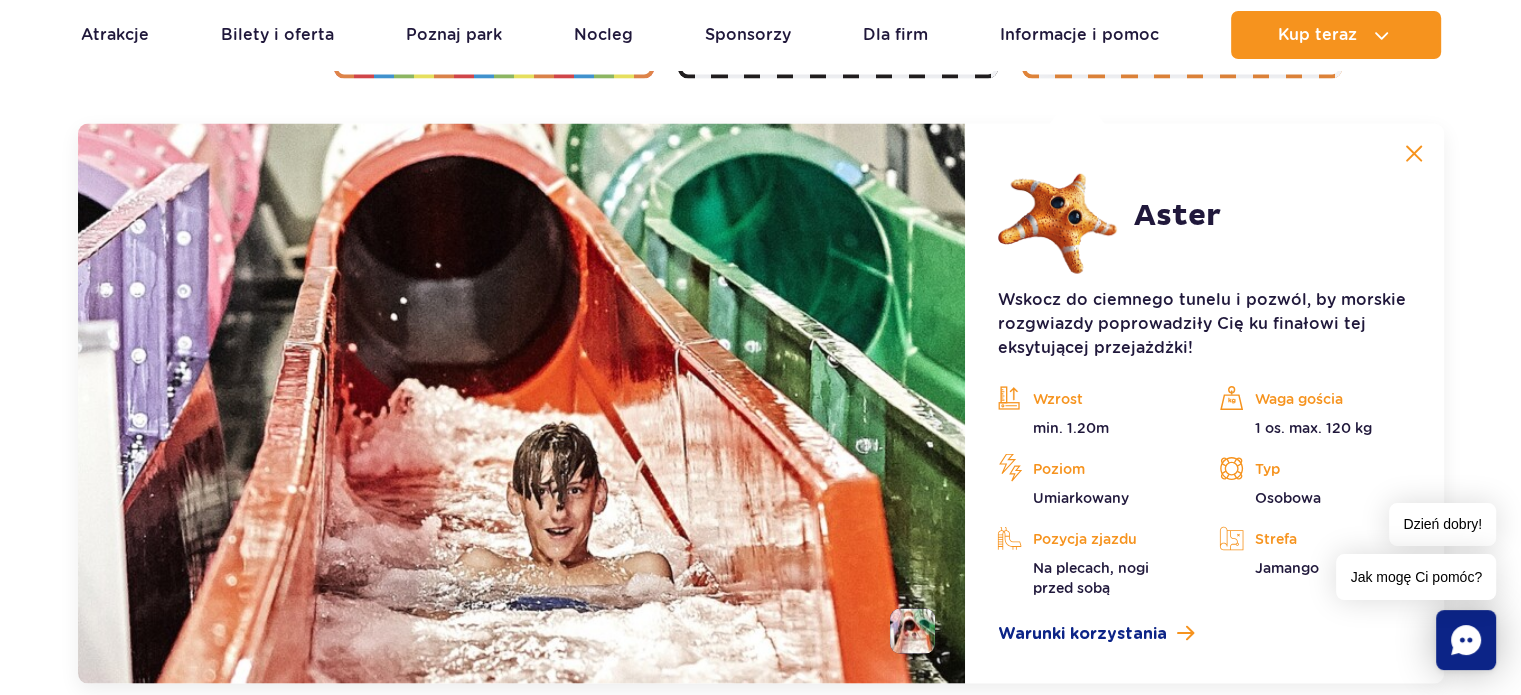 scroll, scrollTop: 3824, scrollLeft: 0, axis: vertical 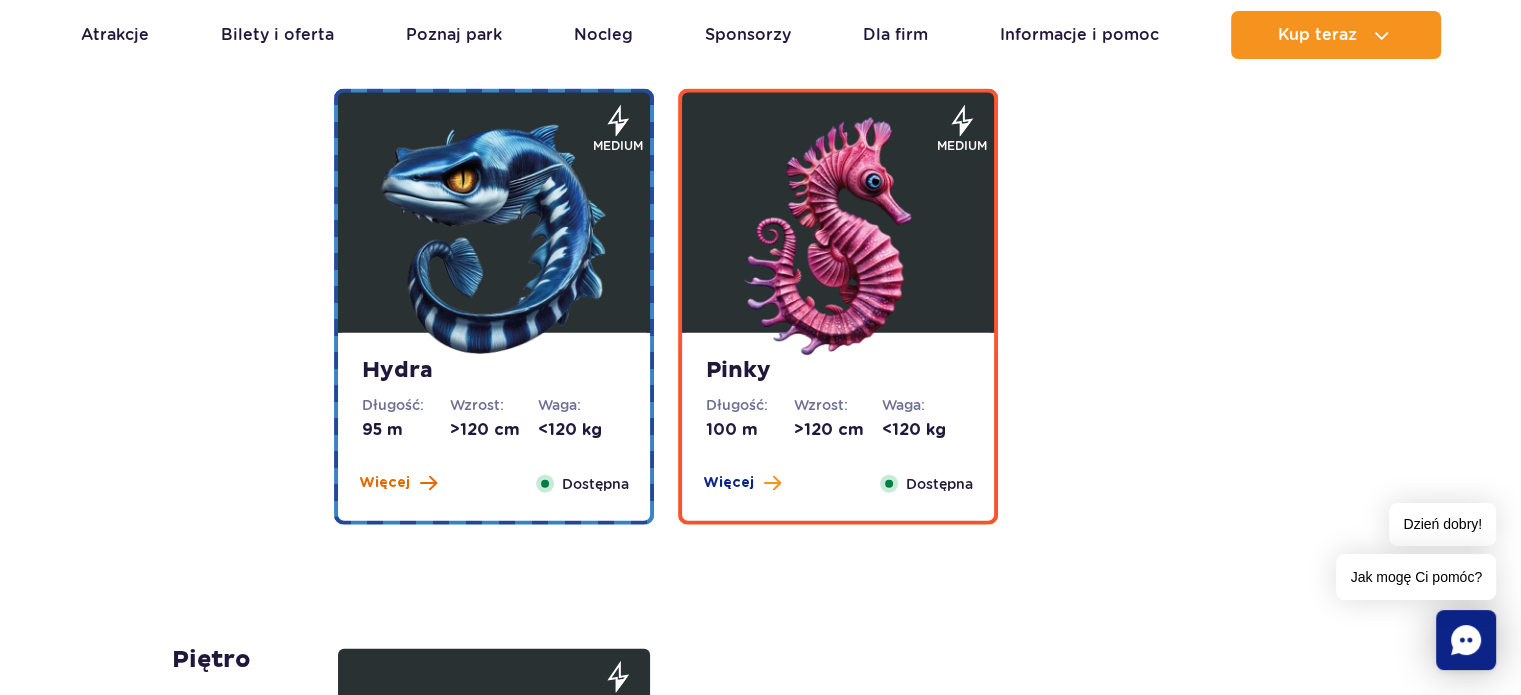 click on "Więcej" at bounding box center [384, 483] 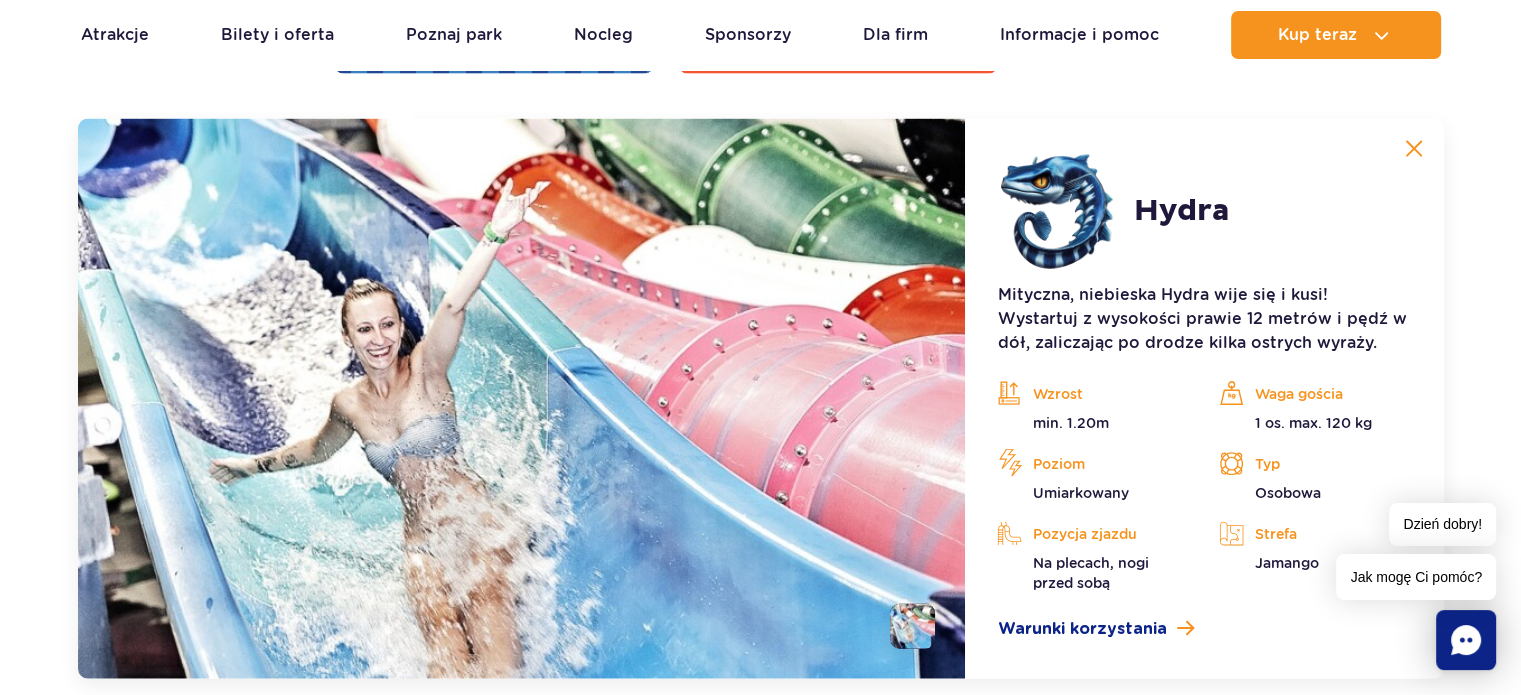 scroll, scrollTop: 4300, scrollLeft: 0, axis: vertical 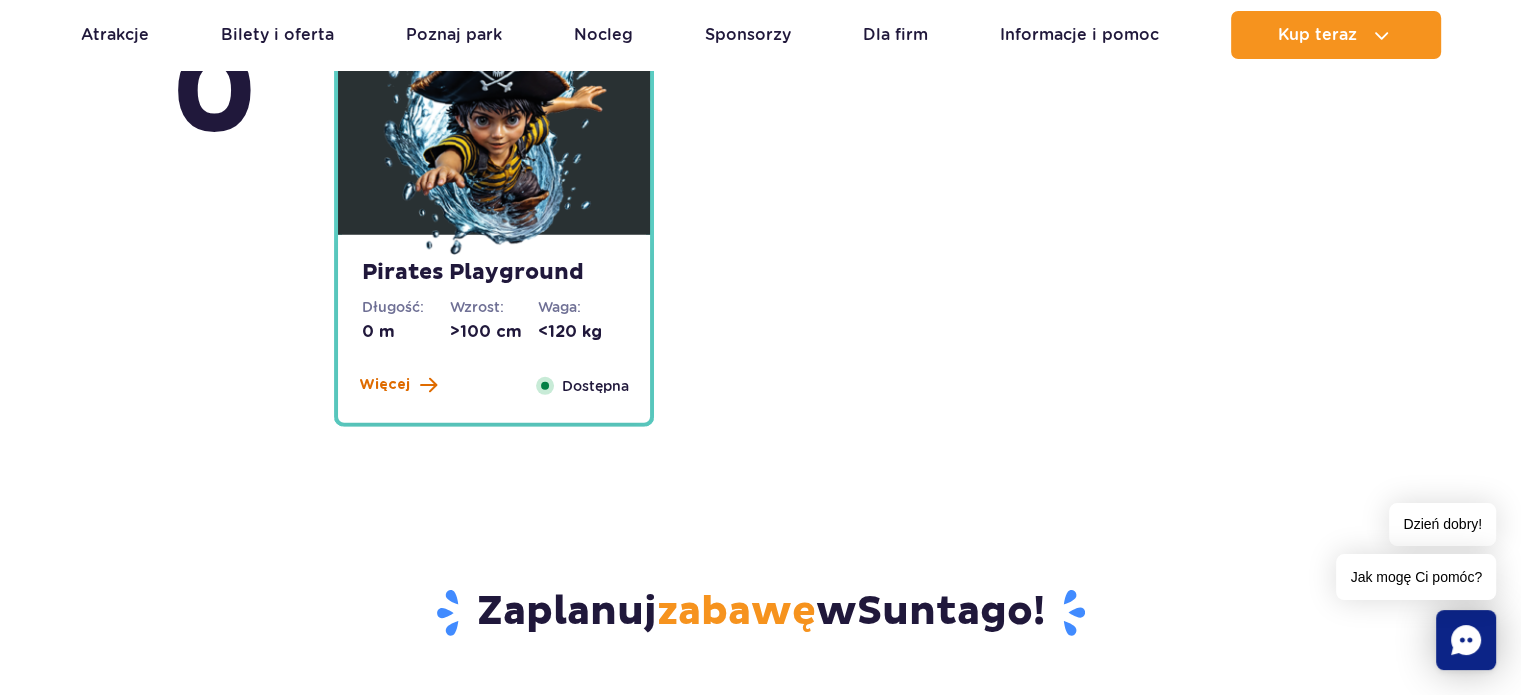 click on "Więcej" at bounding box center [384, 385] 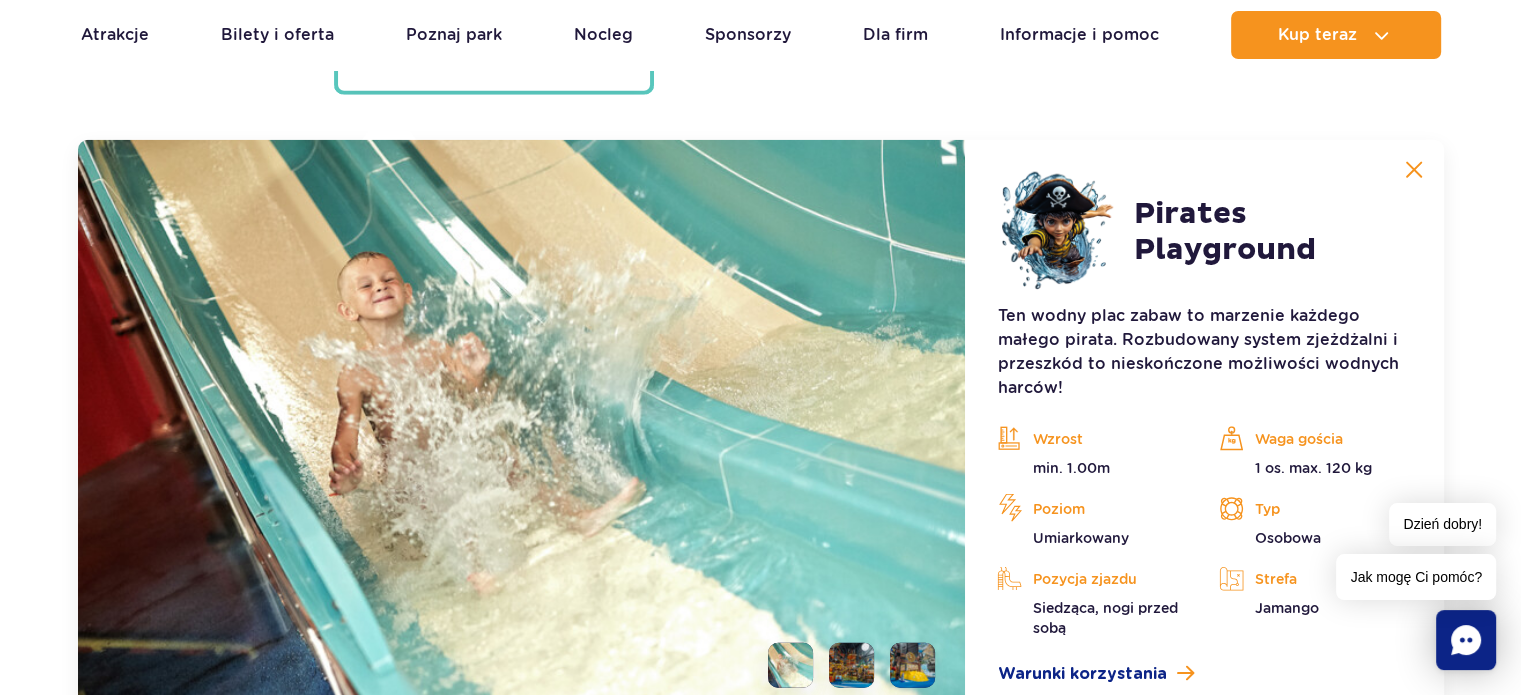 scroll, scrollTop: 5412, scrollLeft: 0, axis: vertical 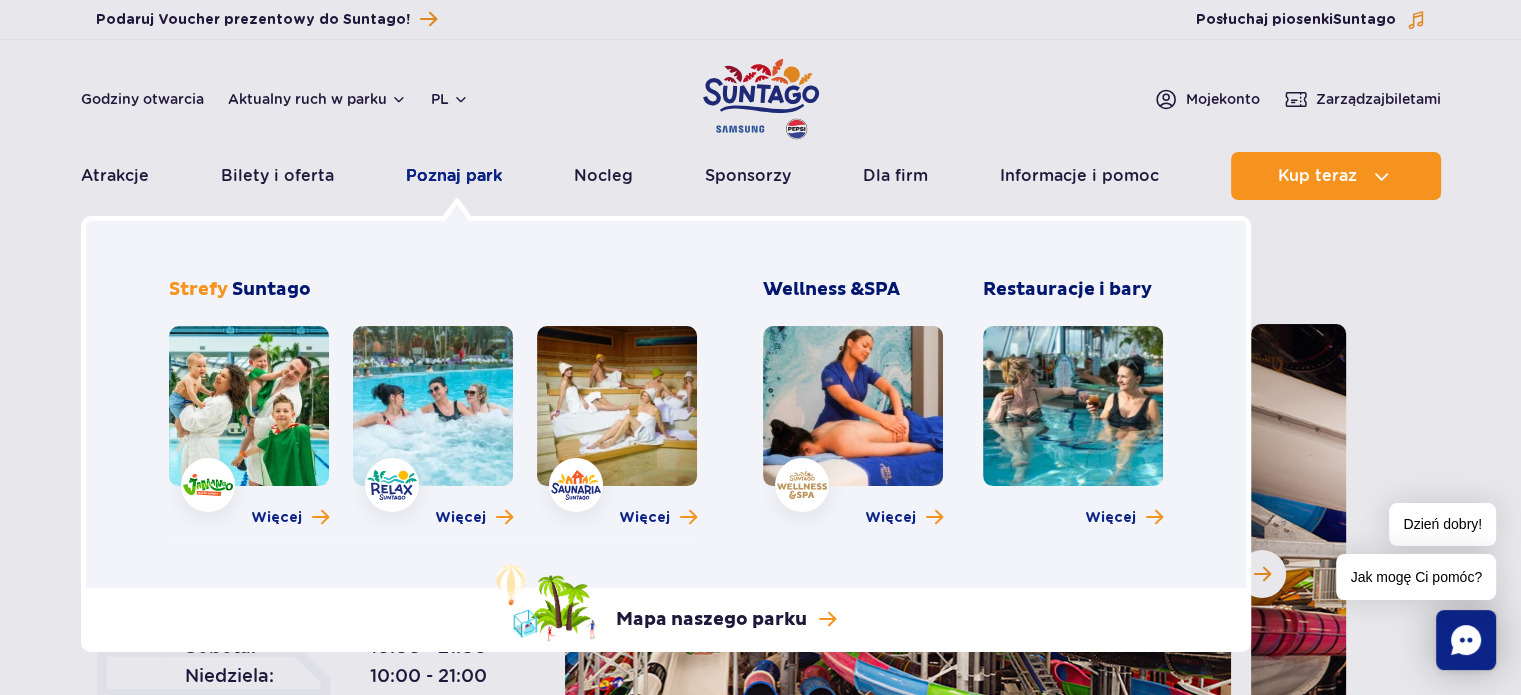 click on "Poznaj park" at bounding box center (454, 176) 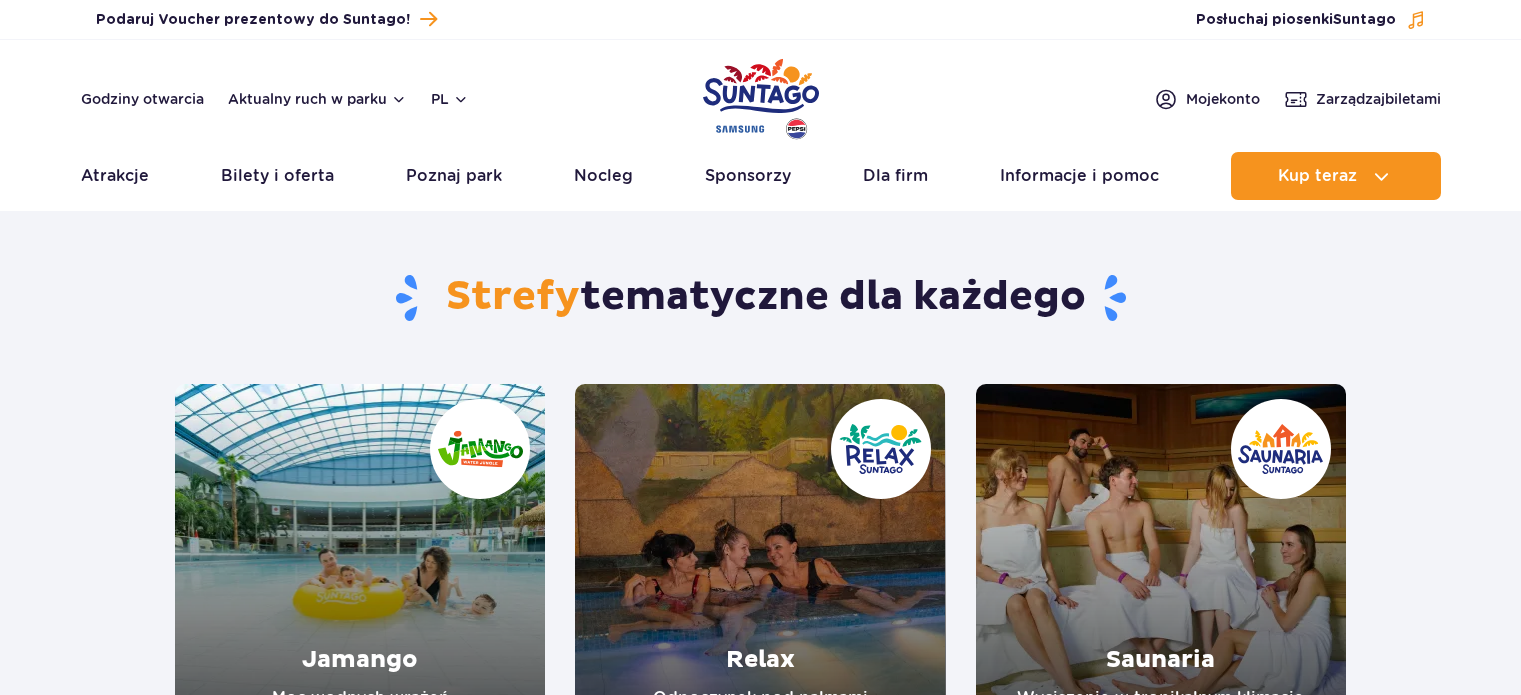 scroll, scrollTop: 0, scrollLeft: 0, axis: both 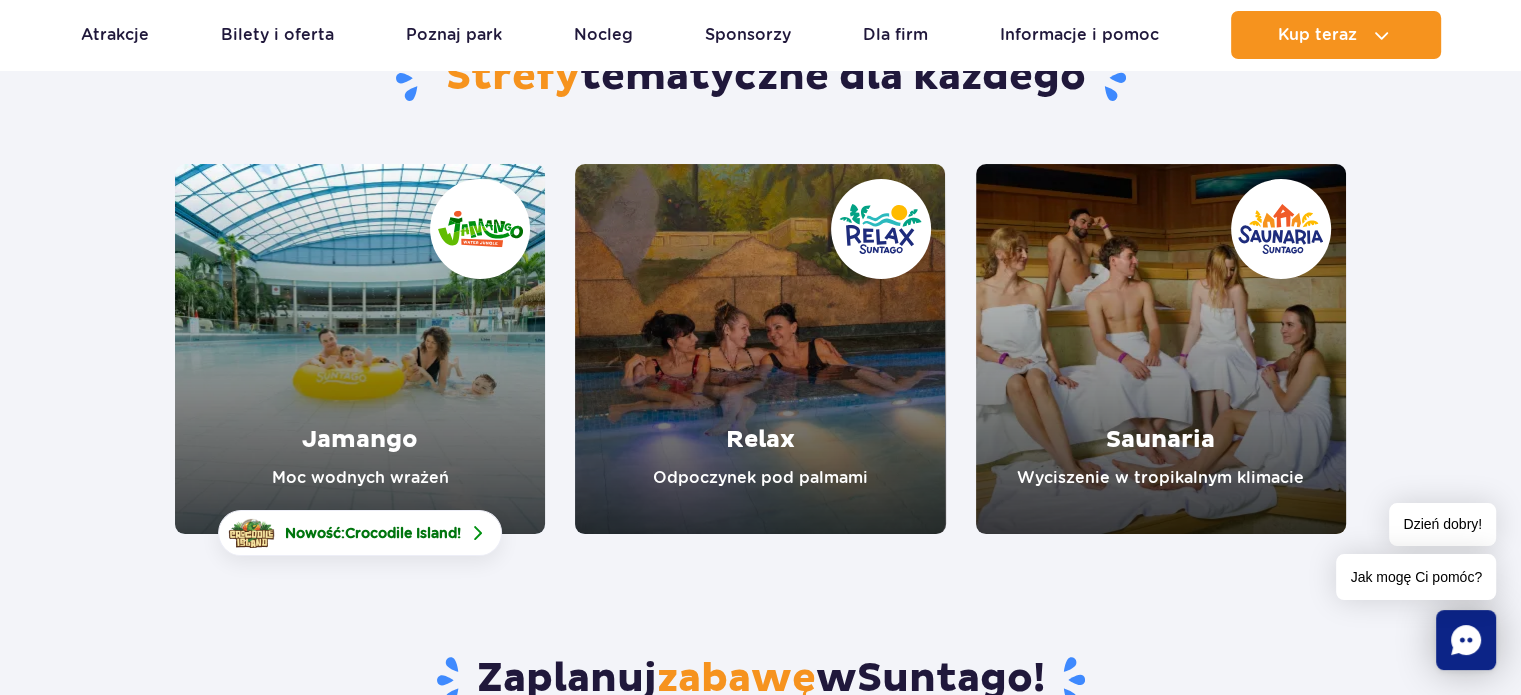 click at bounding box center [360, 349] 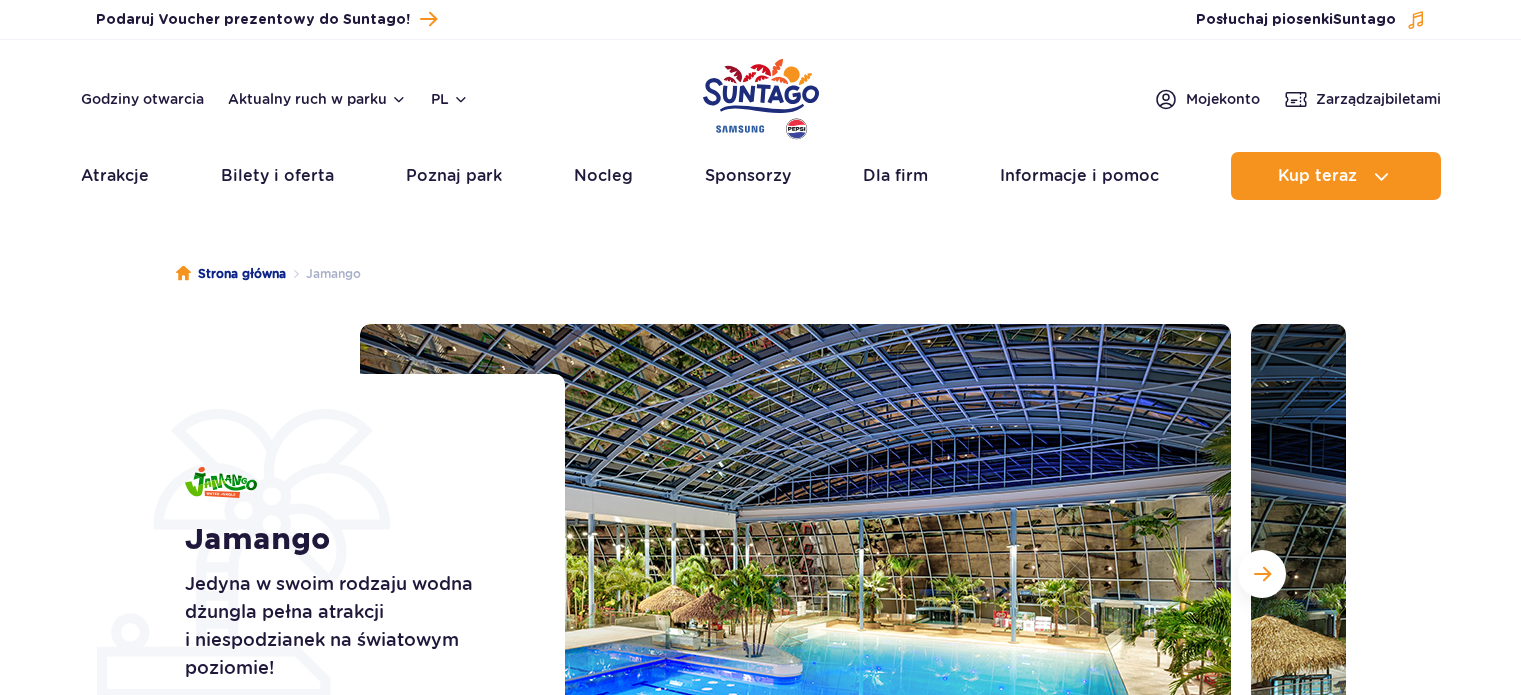 scroll, scrollTop: 0, scrollLeft: 0, axis: both 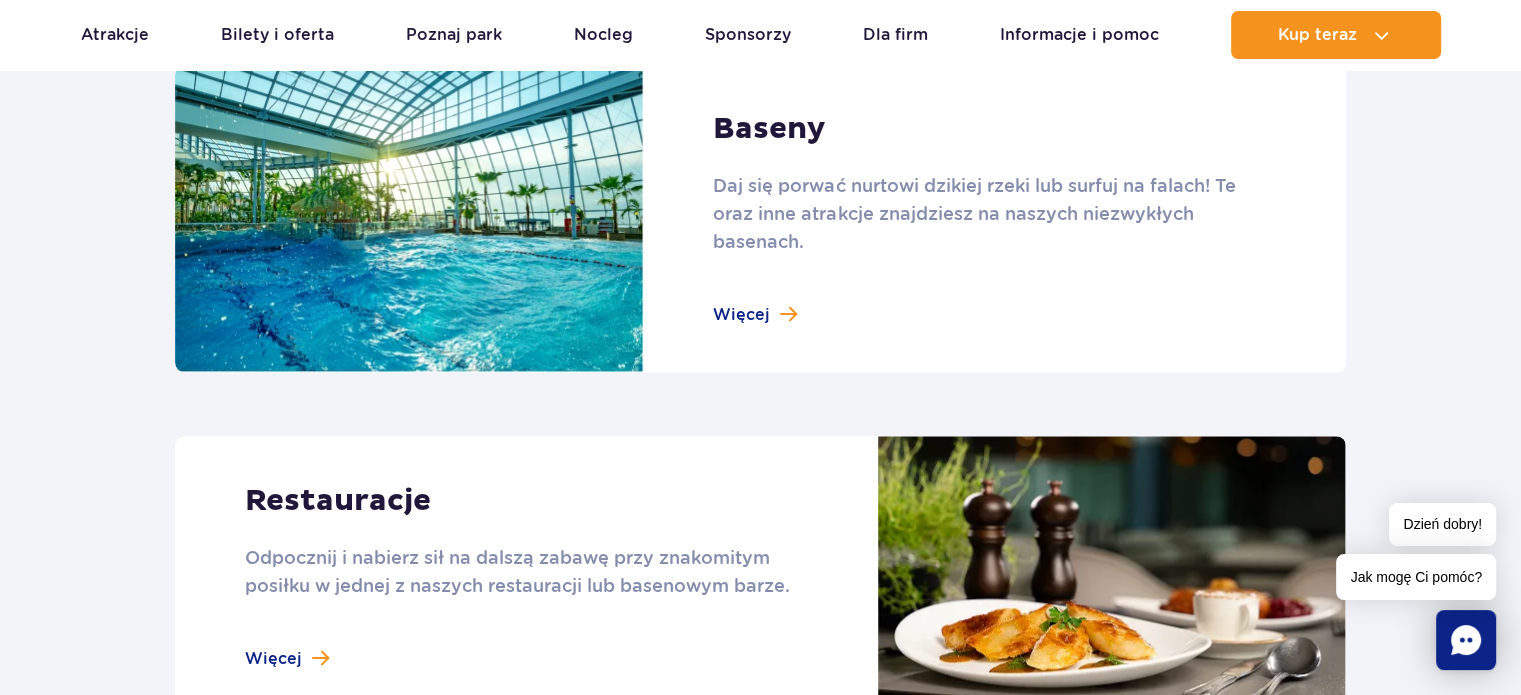 click at bounding box center [760, 219] 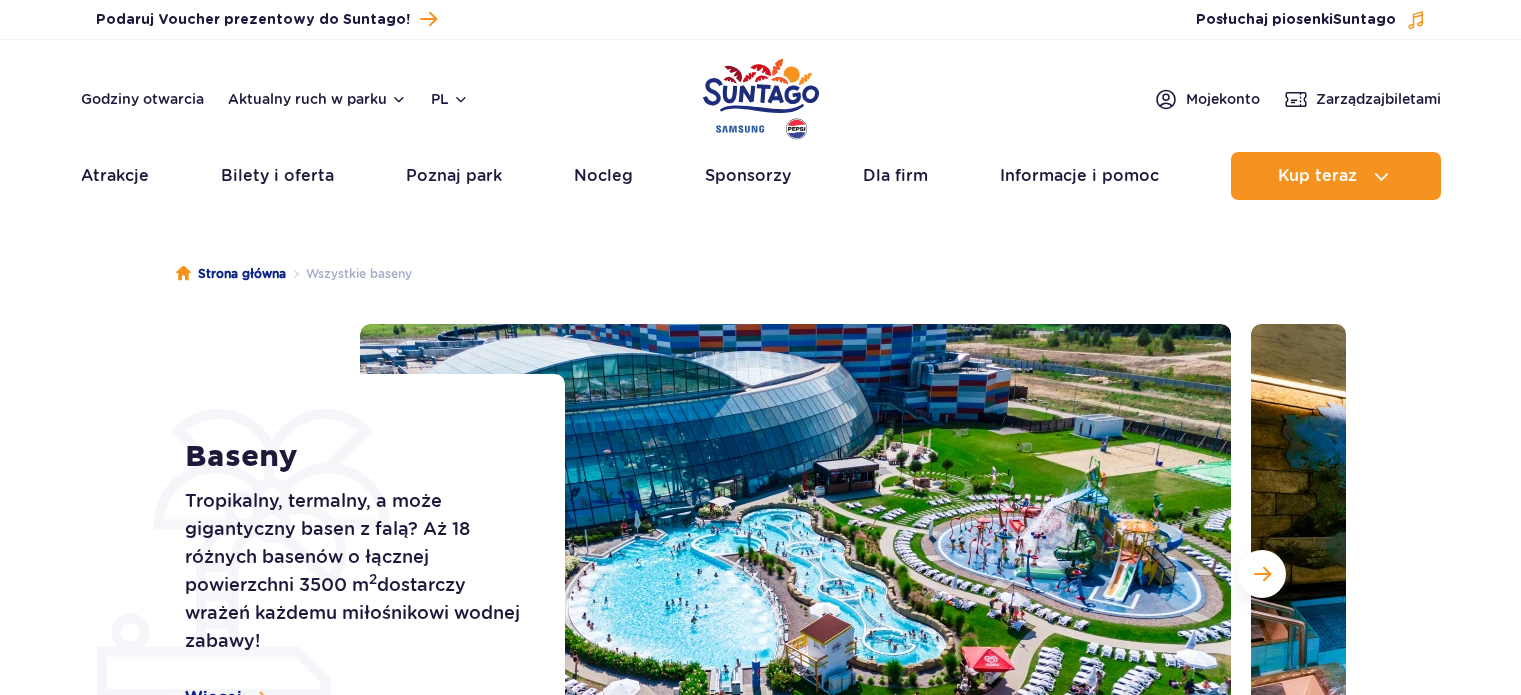 scroll, scrollTop: 0, scrollLeft: 0, axis: both 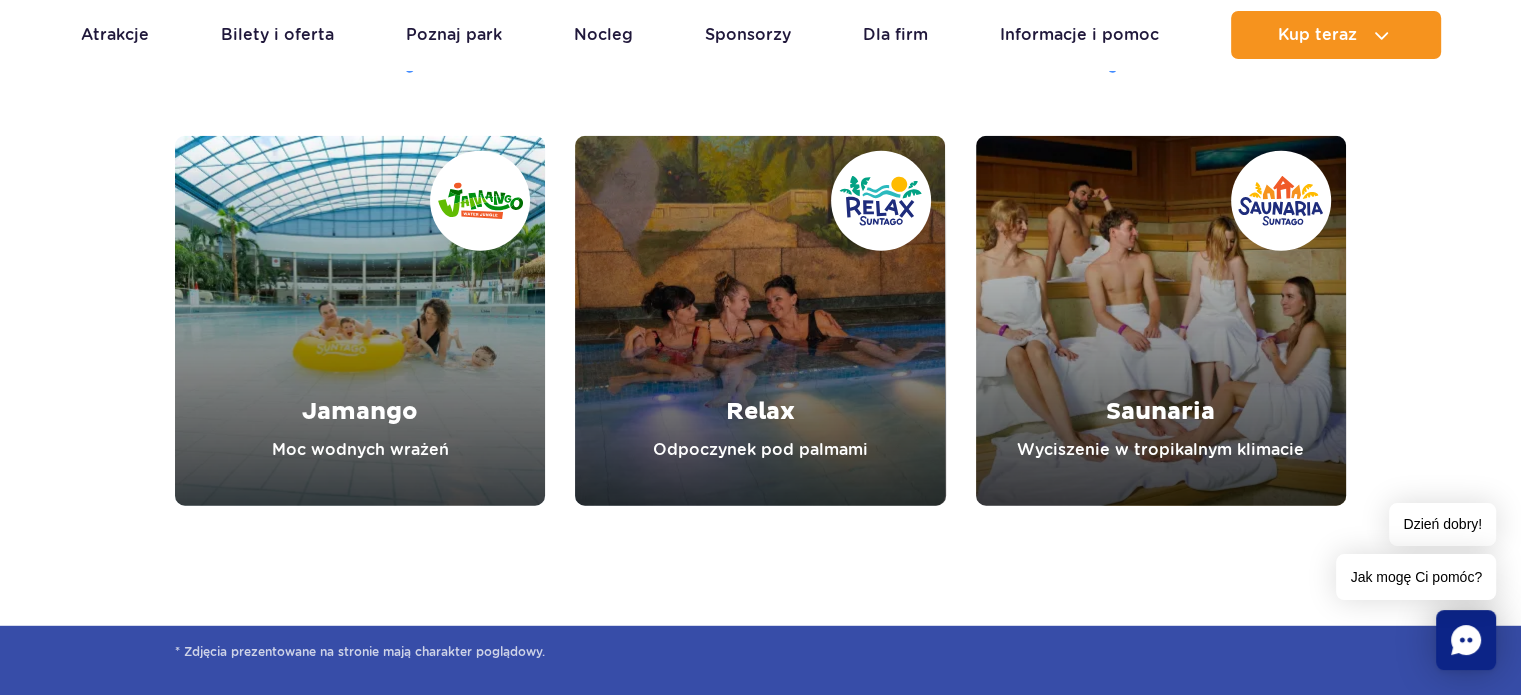 click at bounding box center [760, 321] 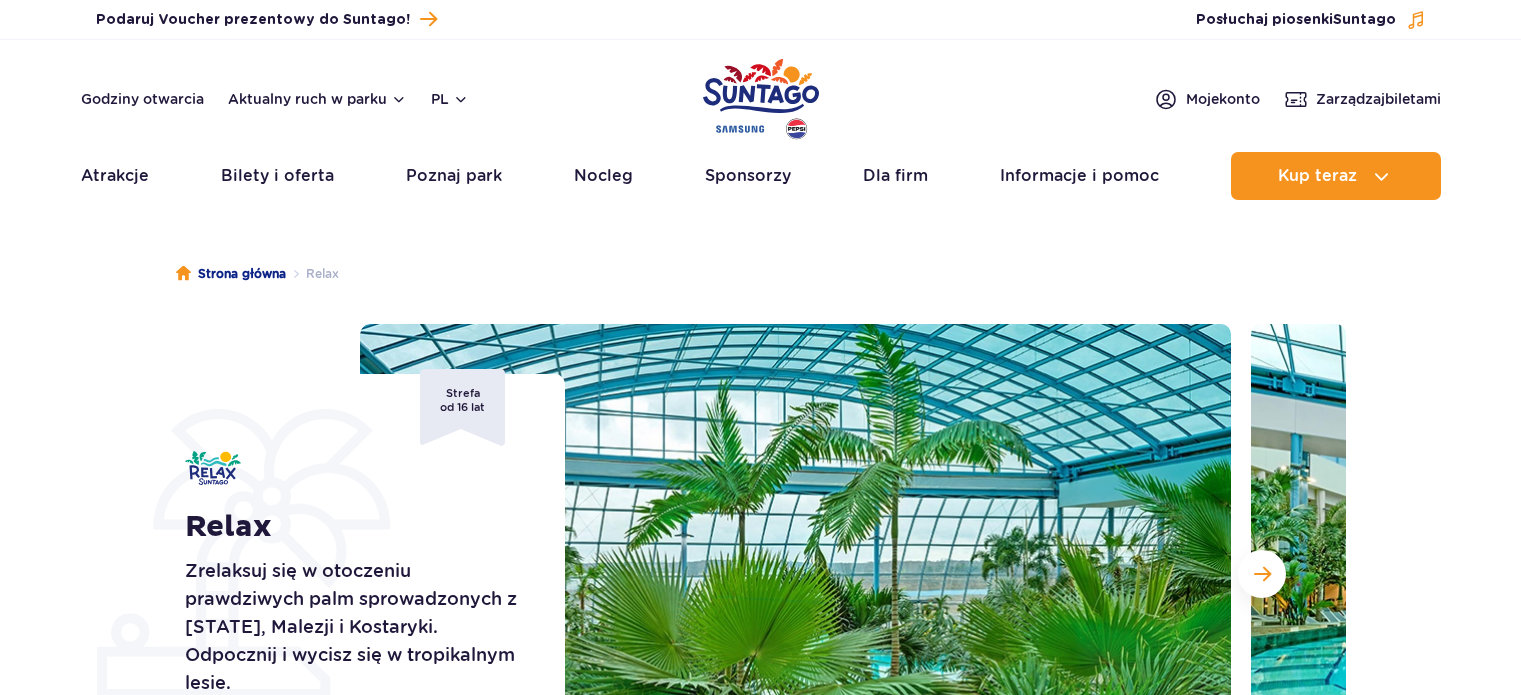 scroll, scrollTop: 0, scrollLeft: 0, axis: both 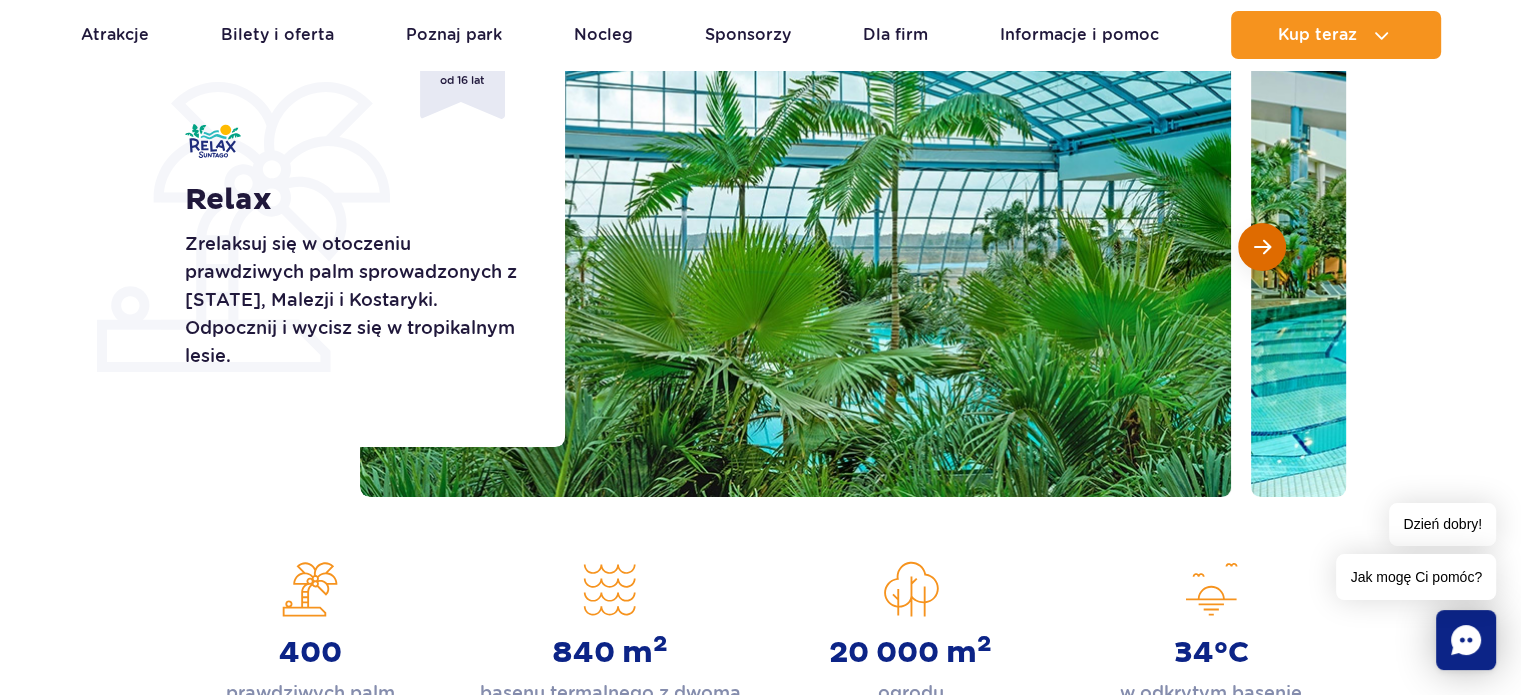 click at bounding box center [1262, 247] 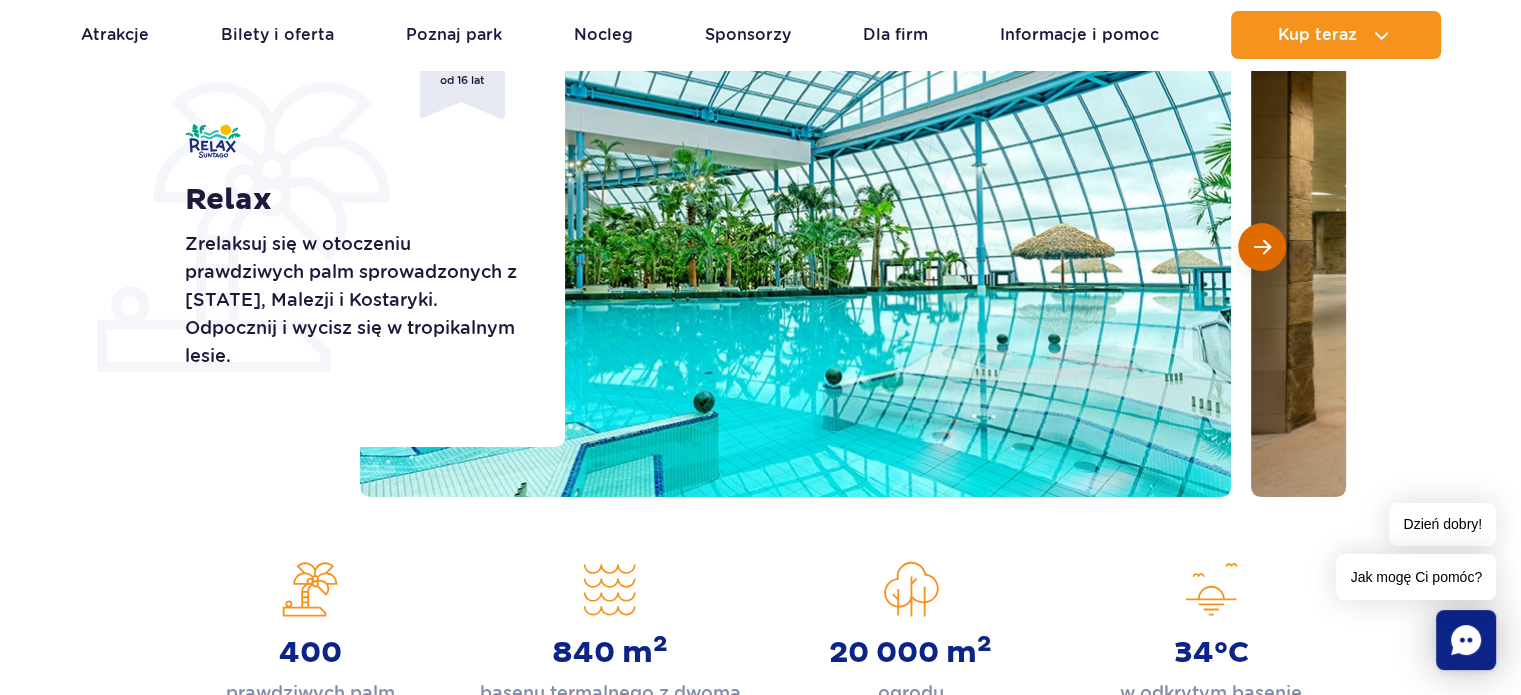 click at bounding box center (1262, 247) 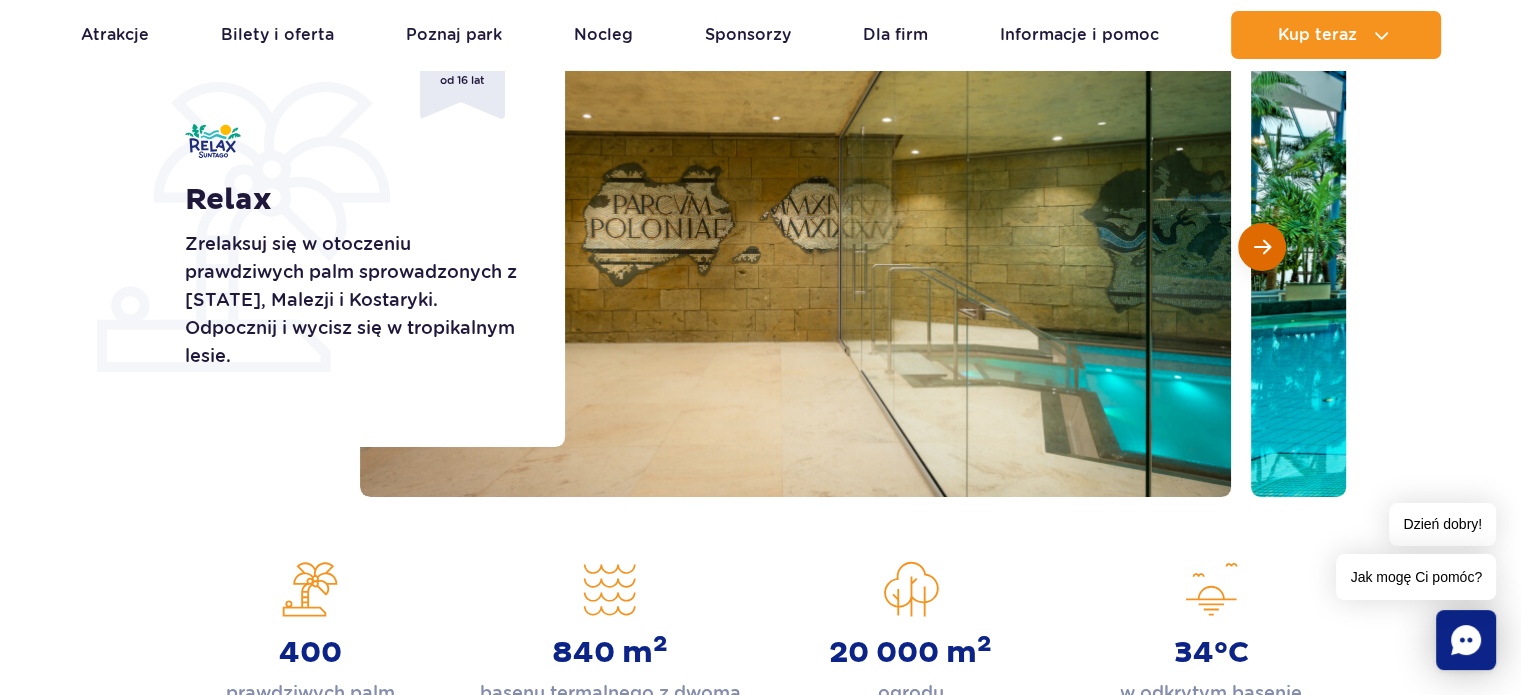 click at bounding box center [1262, 247] 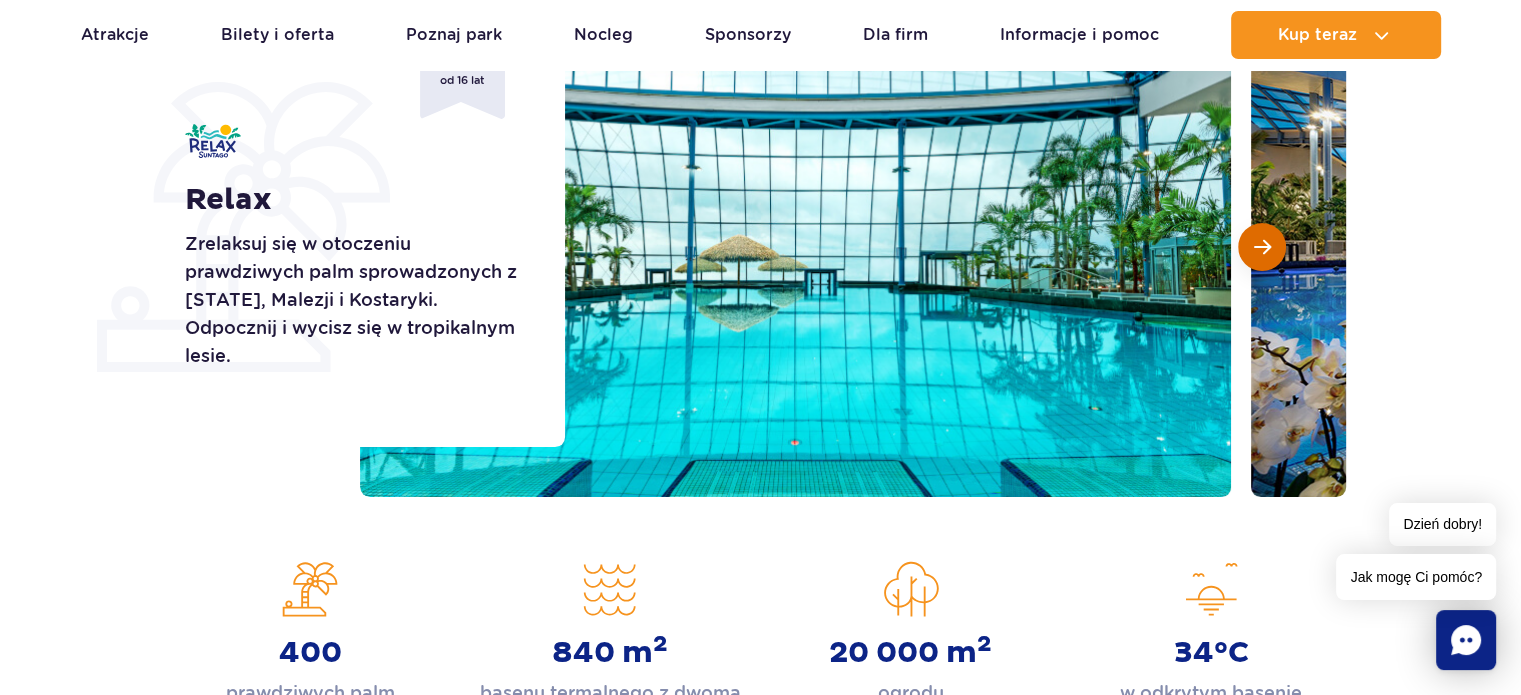 click at bounding box center [1262, 247] 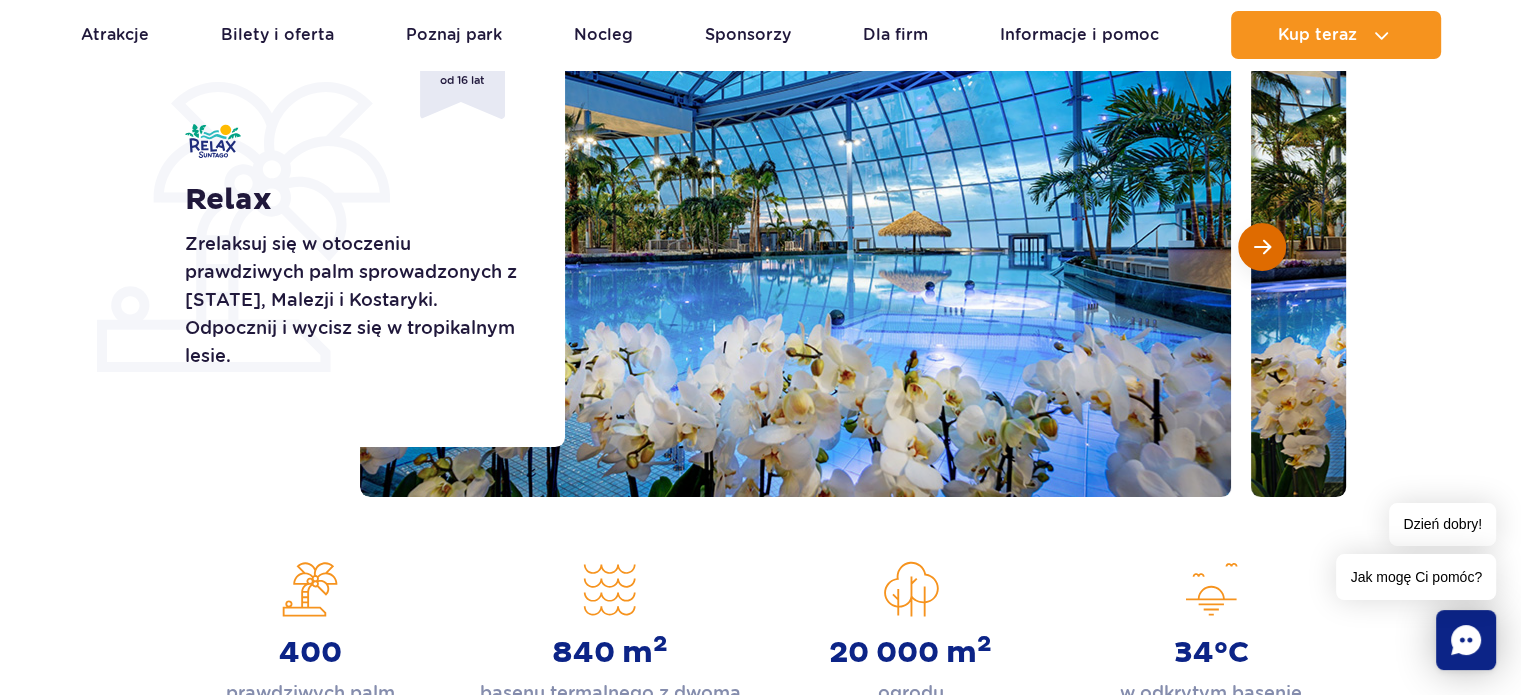 click at bounding box center (1262, 247) 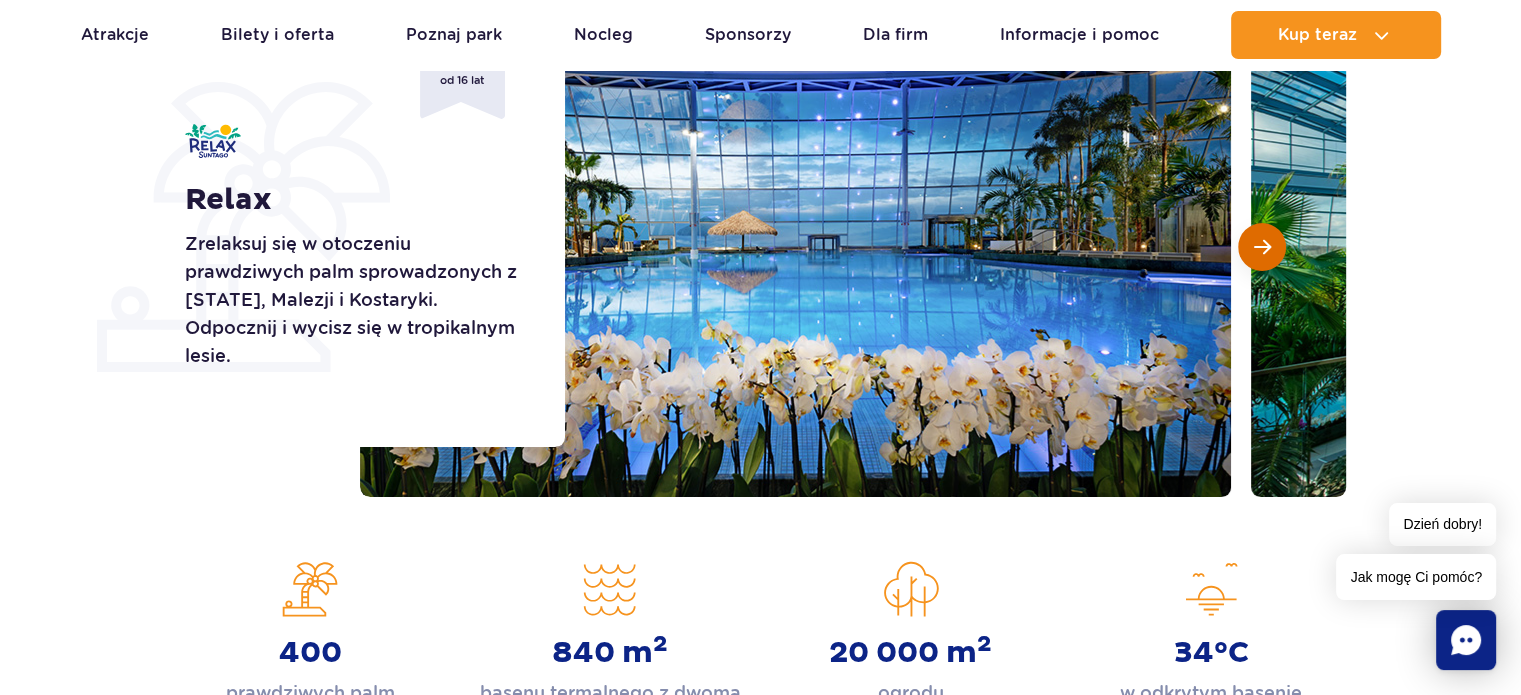 click at bounding box center (1262, 247) 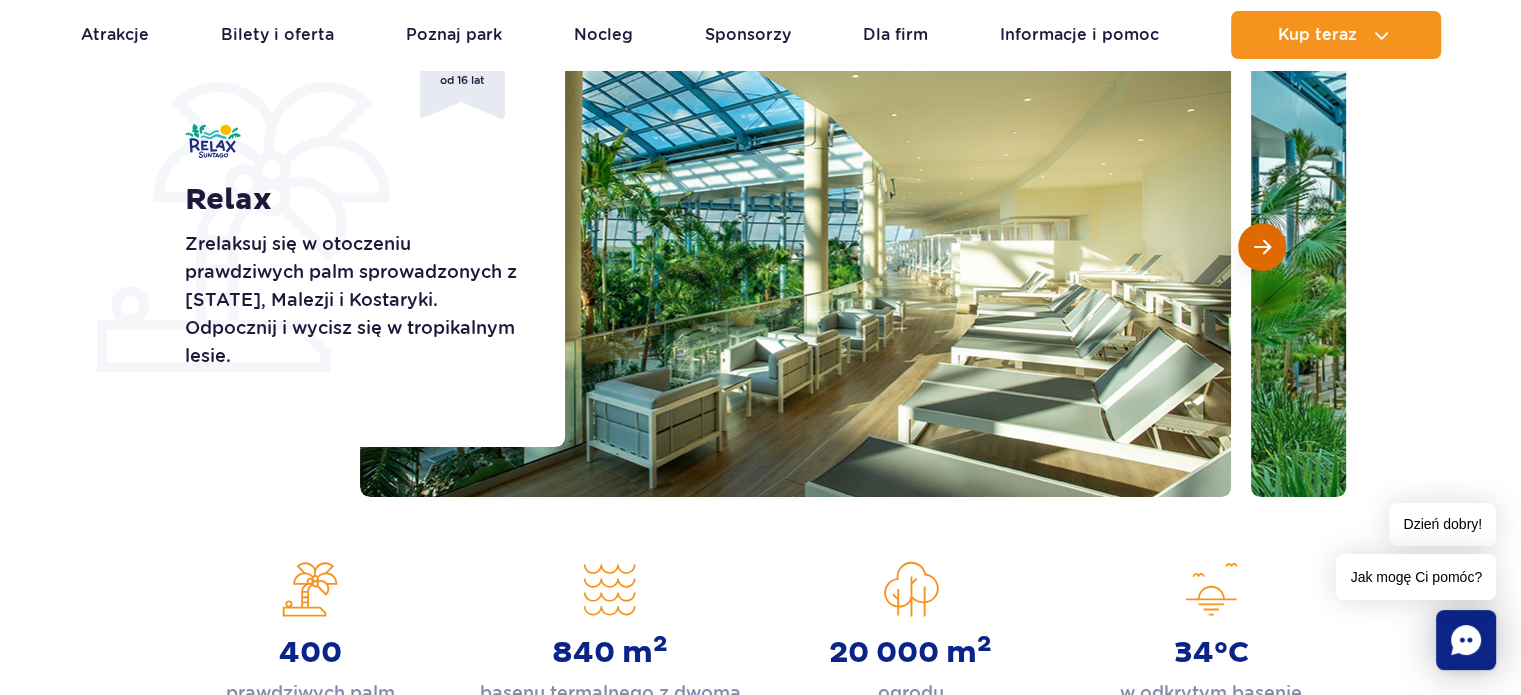 click at bounding box center (1262, 247) 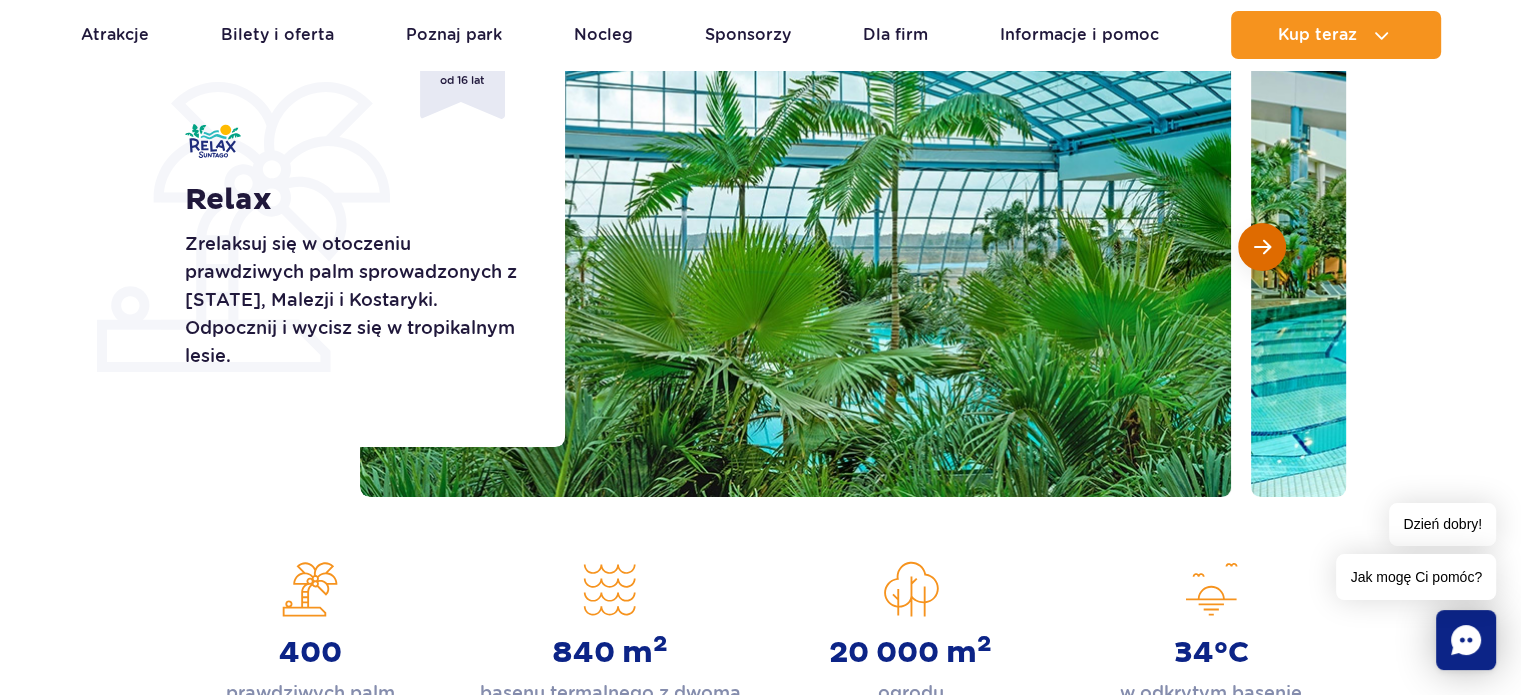 click at bounding box center (1262, 247) 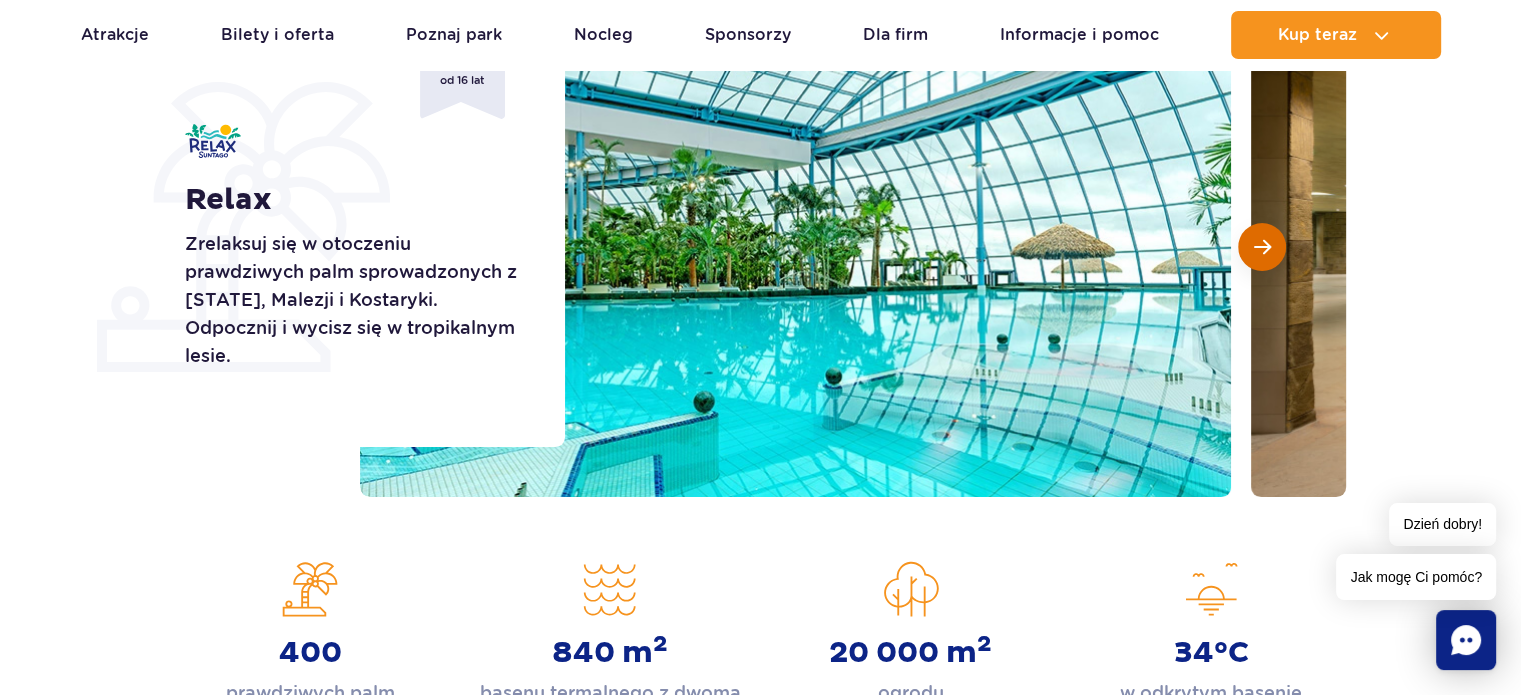 click at bounding box center [1262, 247] 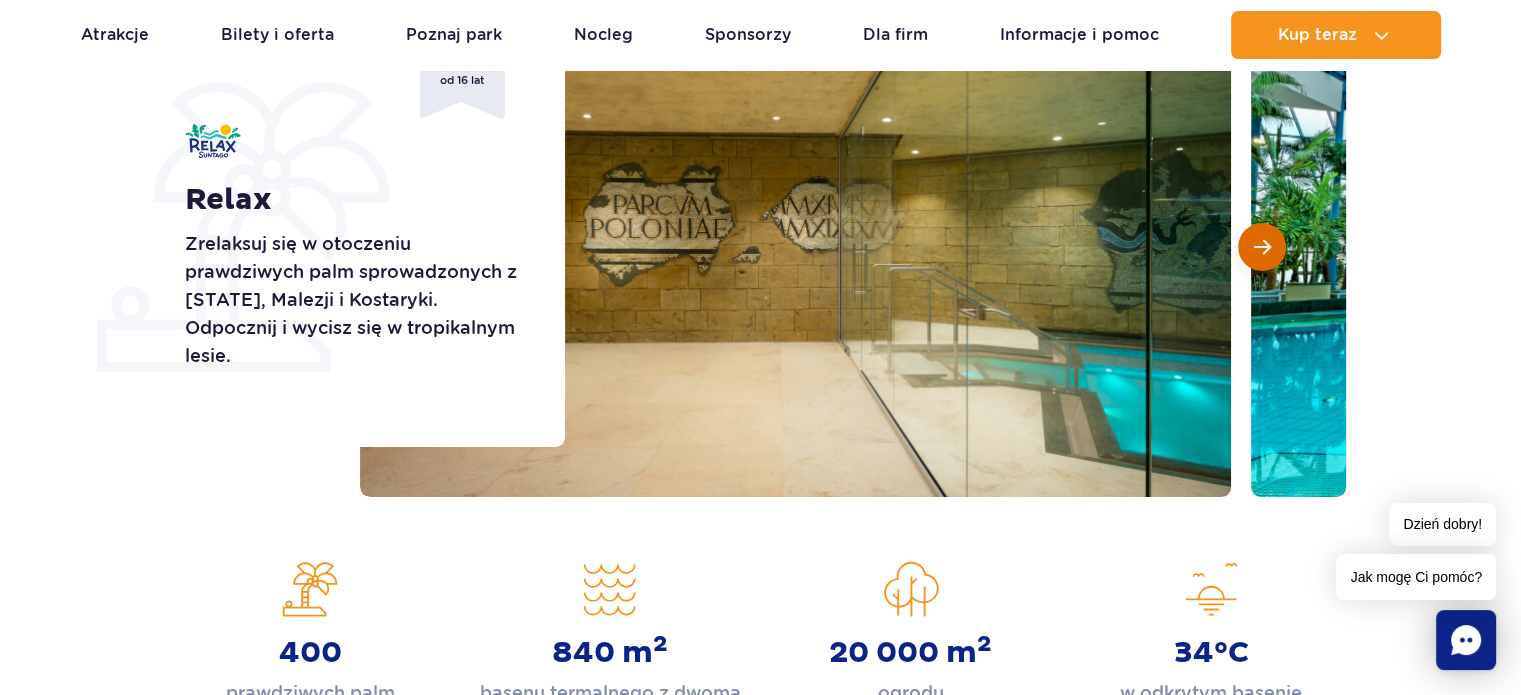 click at bounding box center (1262, 247) 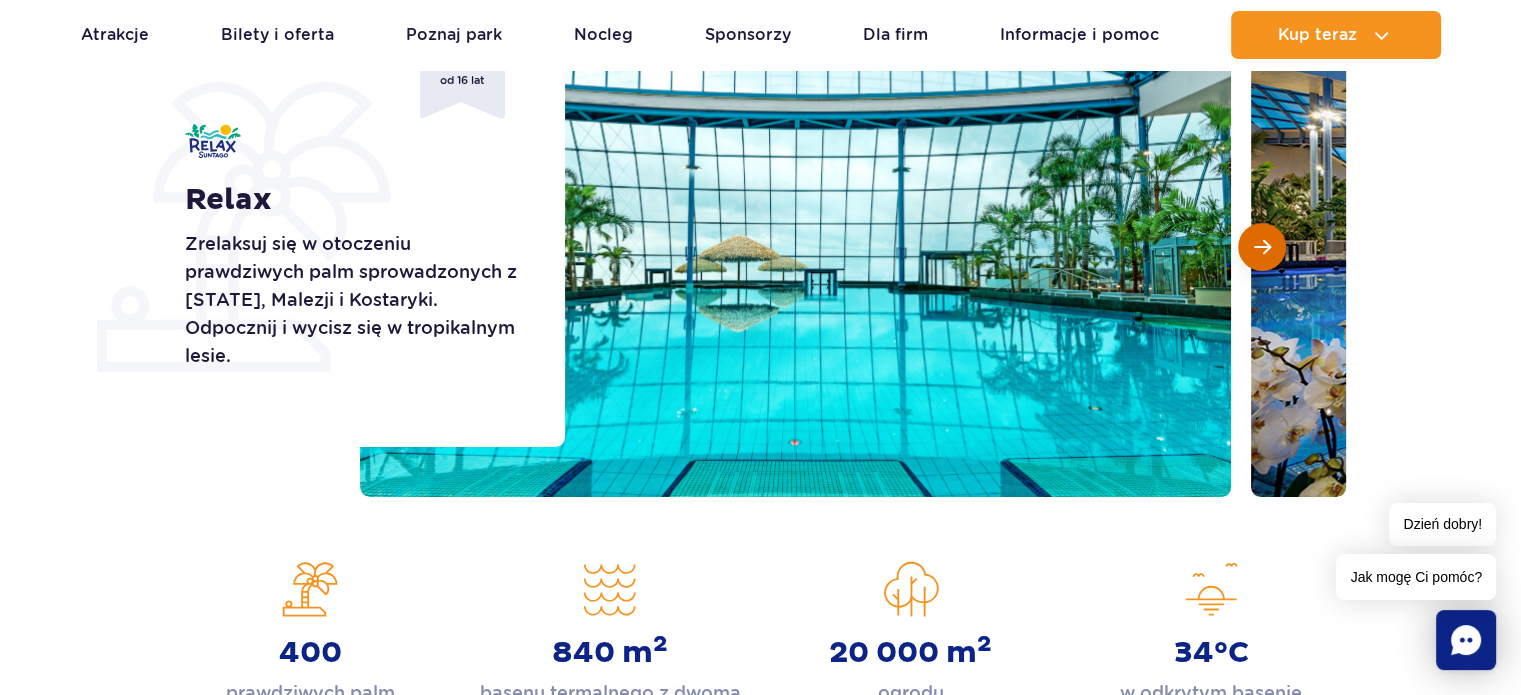 click at bounding box center (1262, 247) 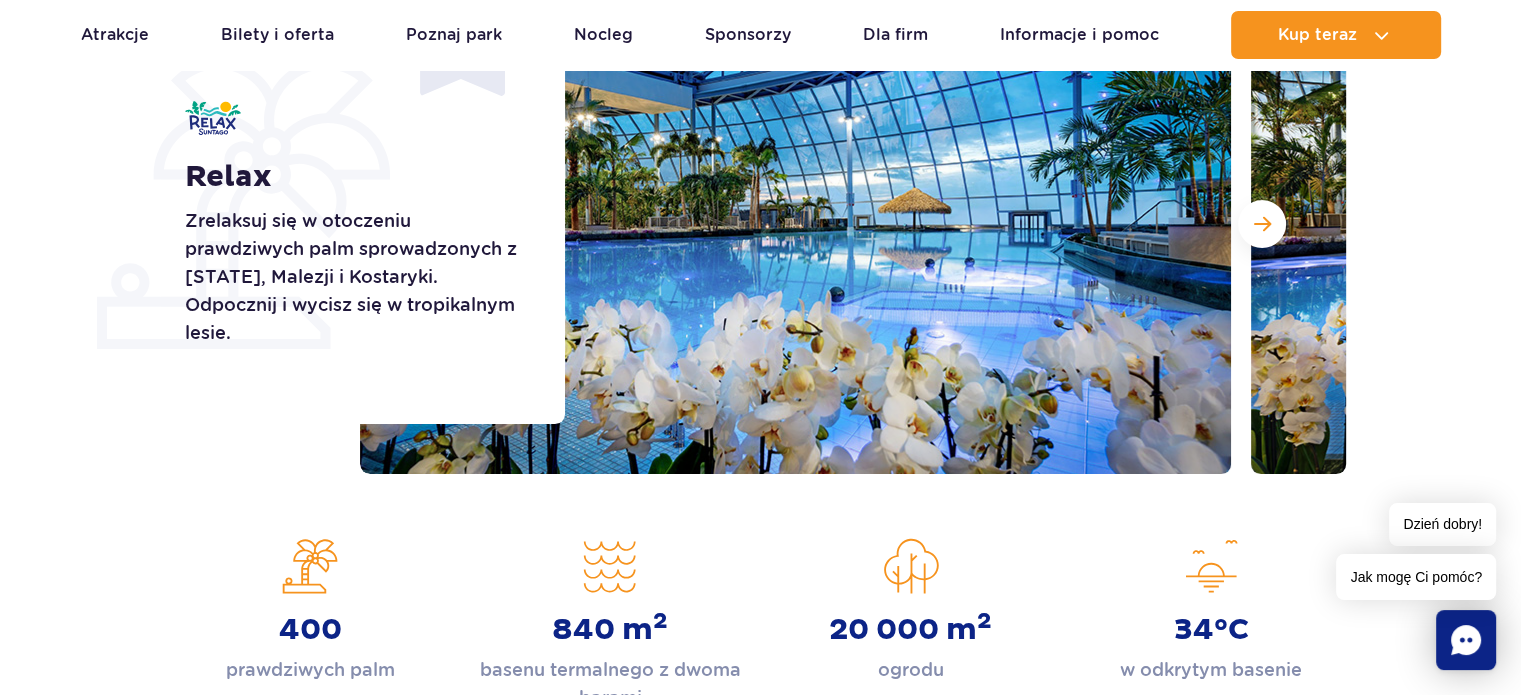 scroll, scrollTop: 0, scrollLeft: 0, axis: both 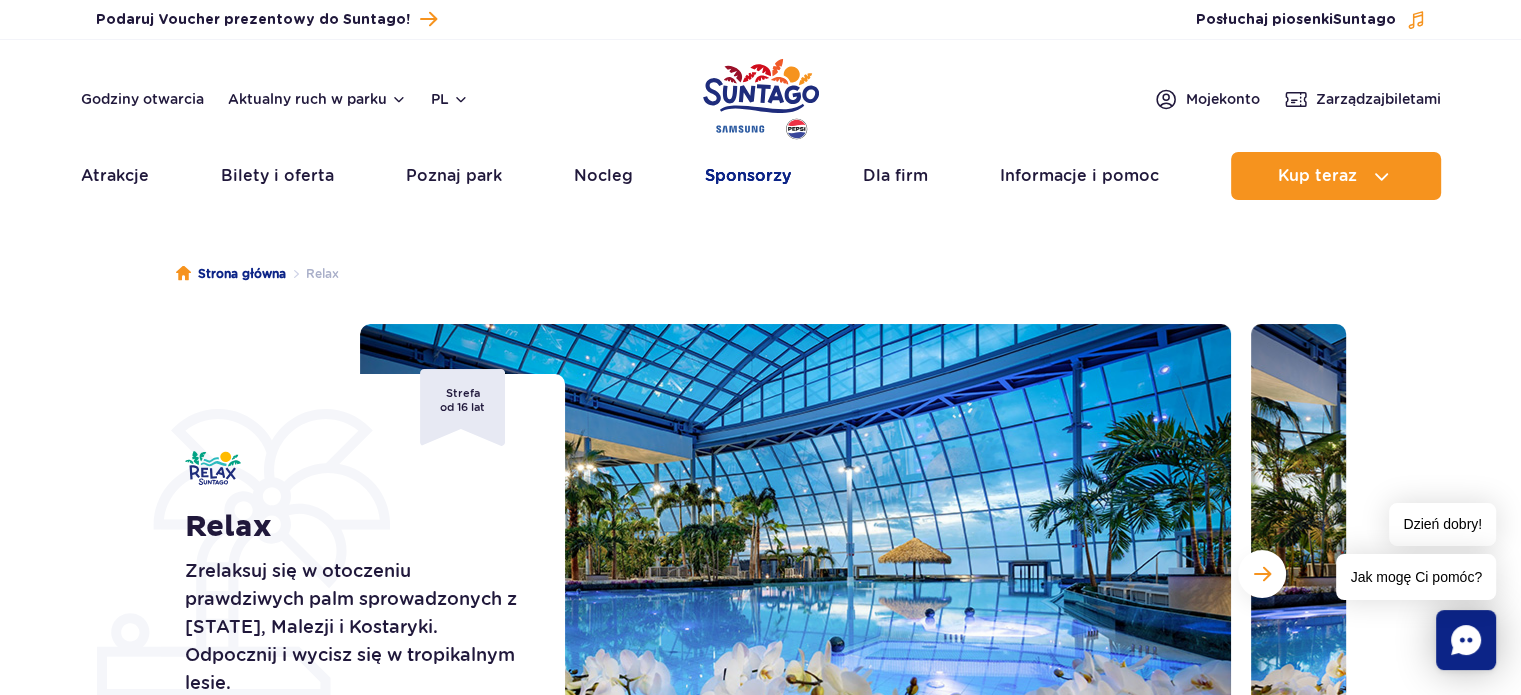 click on "Sponsorzy" at bounding box center [748, 176] 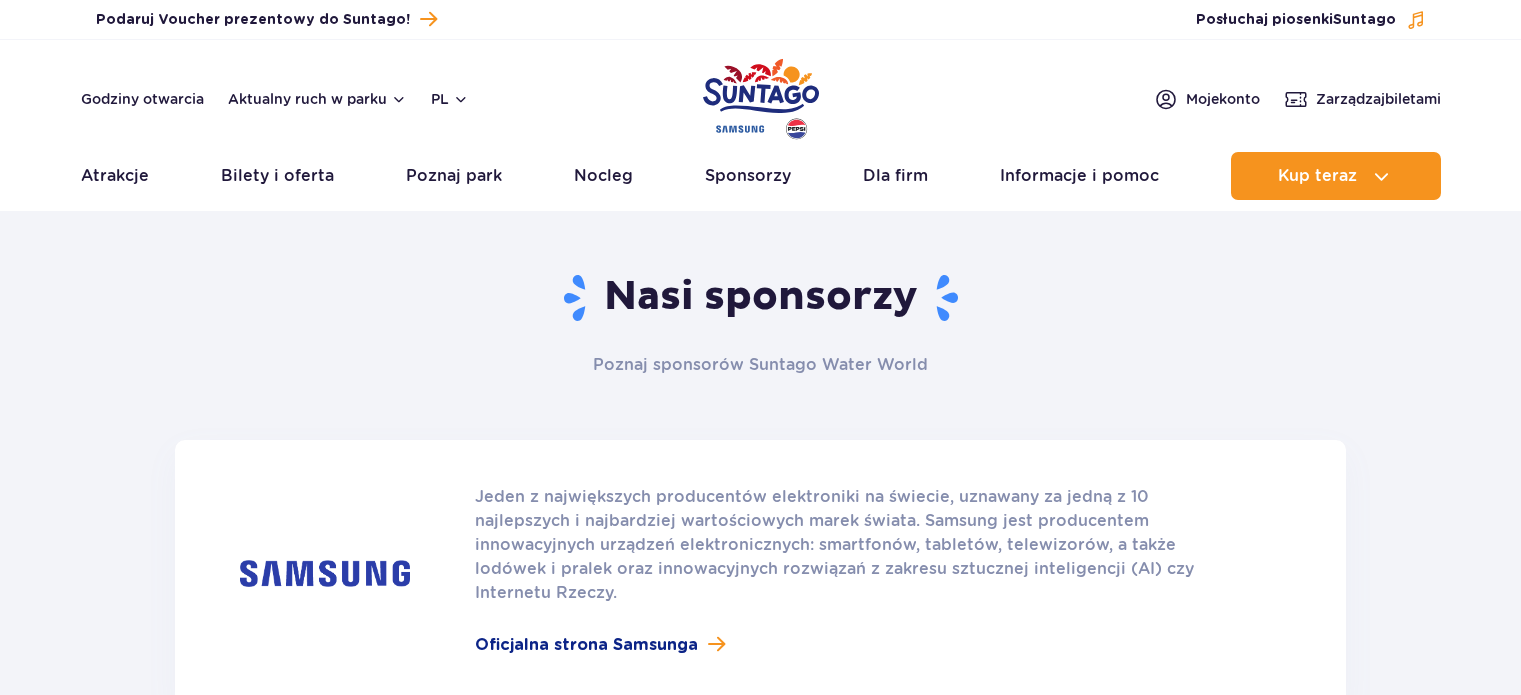 scroll, scrollTop: 0, scrollLeft: 0, axis: both 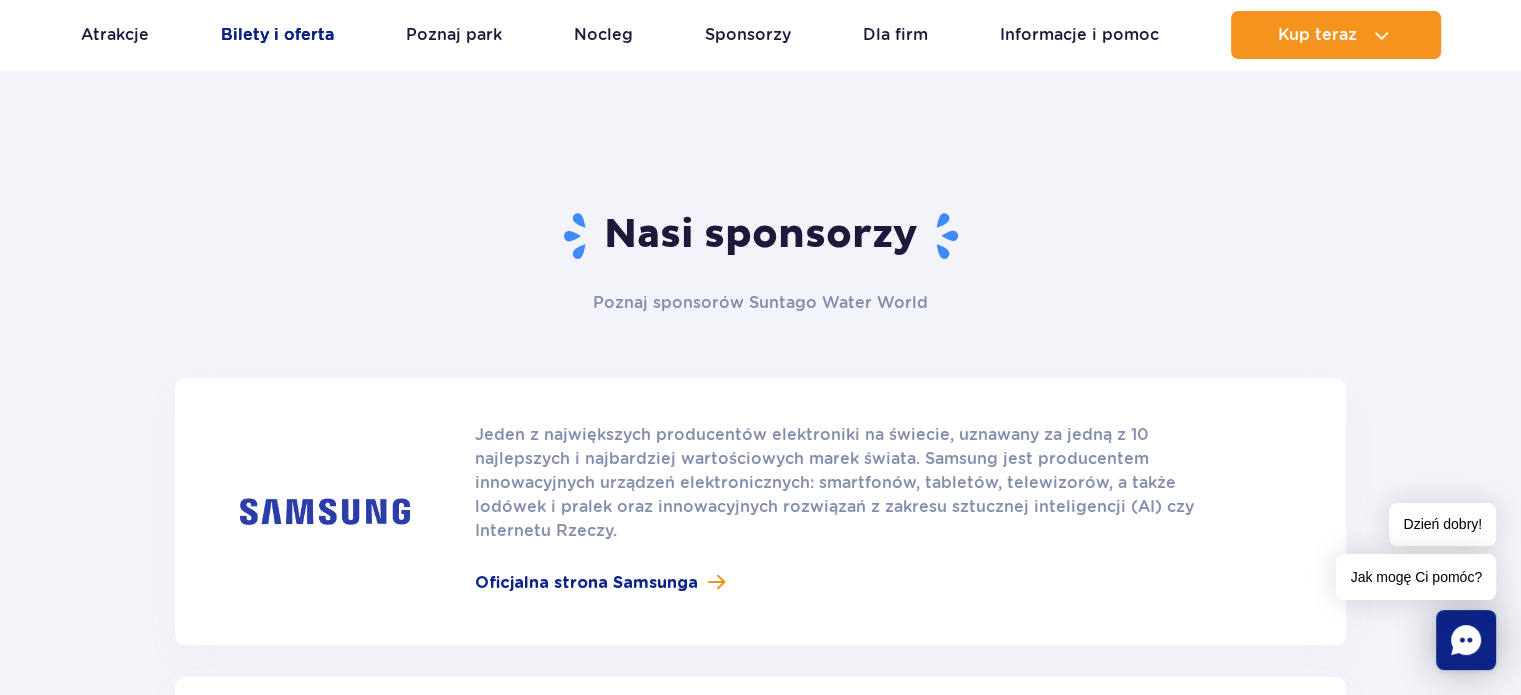 click on "Bilety i oferta" at bounding box center [277, 35] 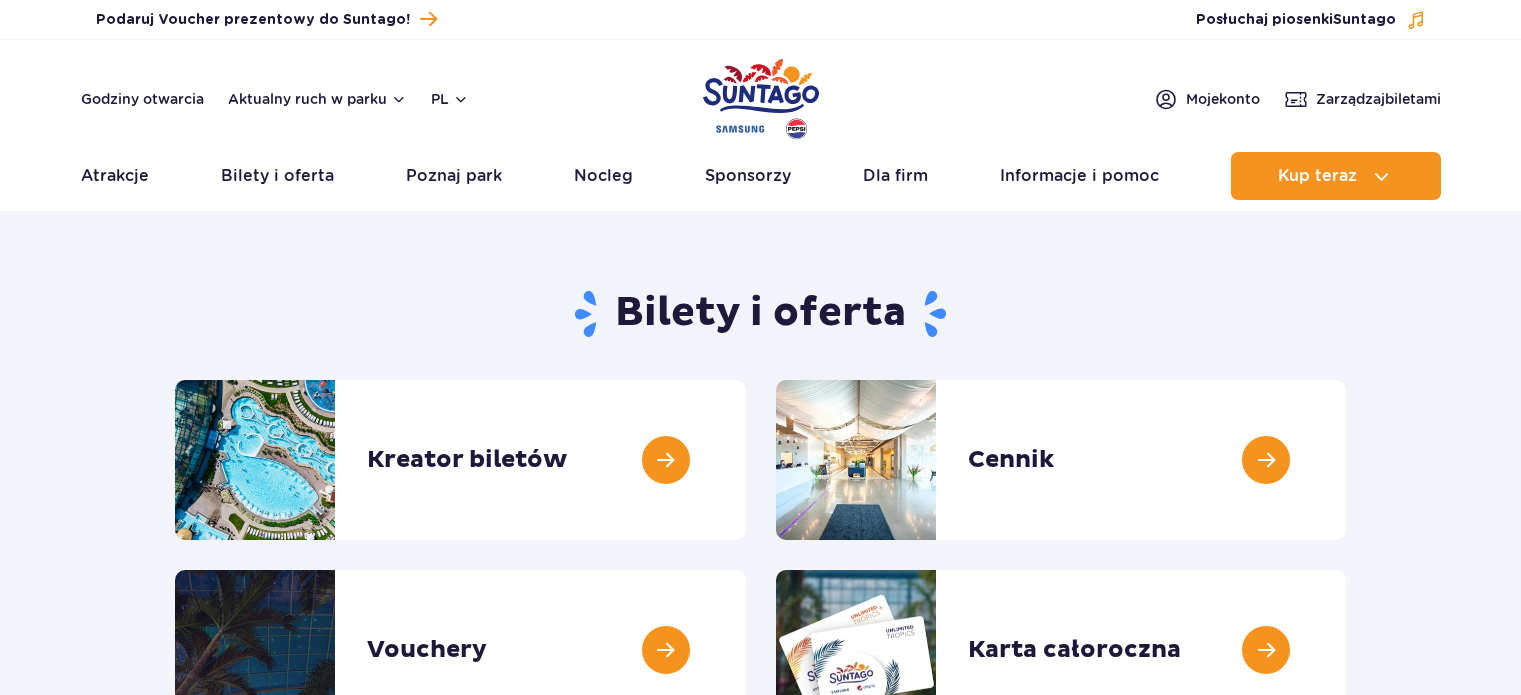 scroll, scrollTop: 0, scrollLeft: 0, axis: both 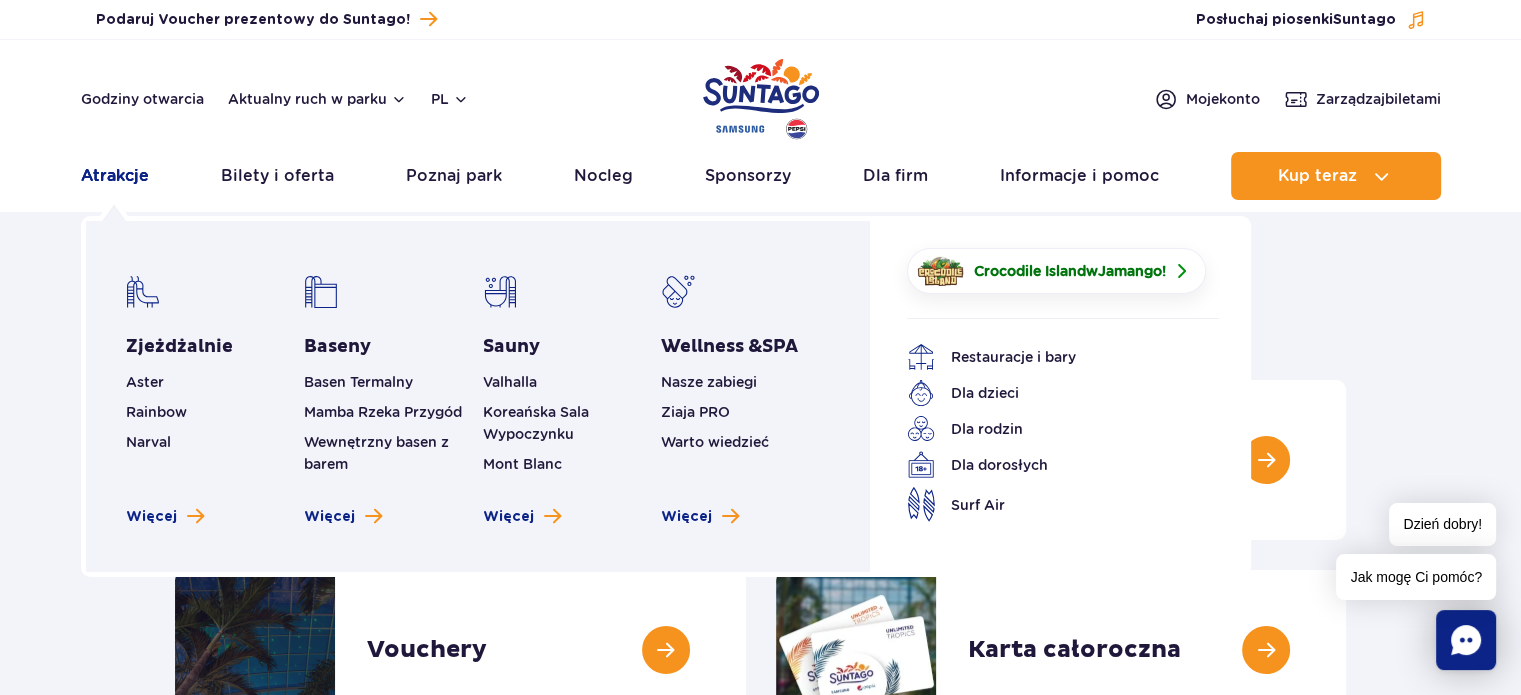 click on "Atrakcje" at bounding box center [115, 176] 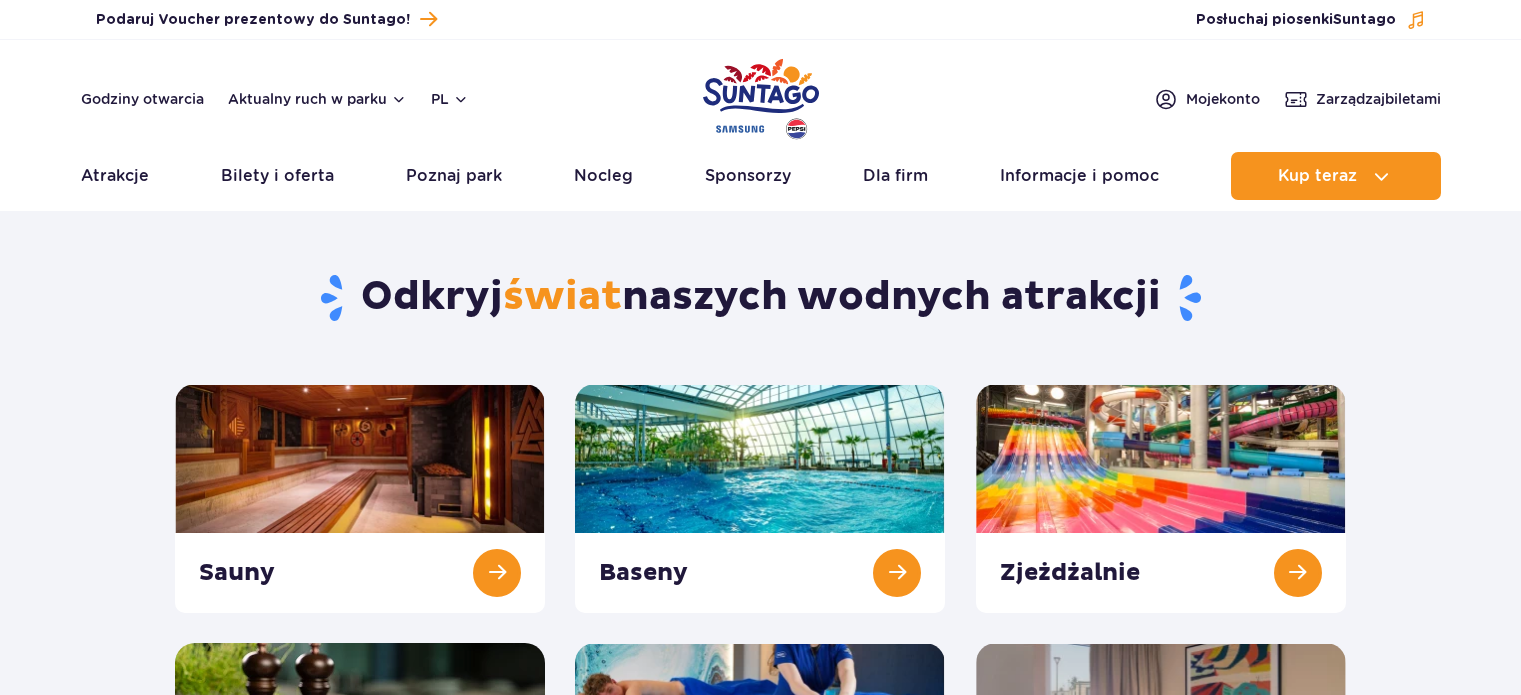 scroll, scrollTop: 0, scrollLeft: 0, axis: both 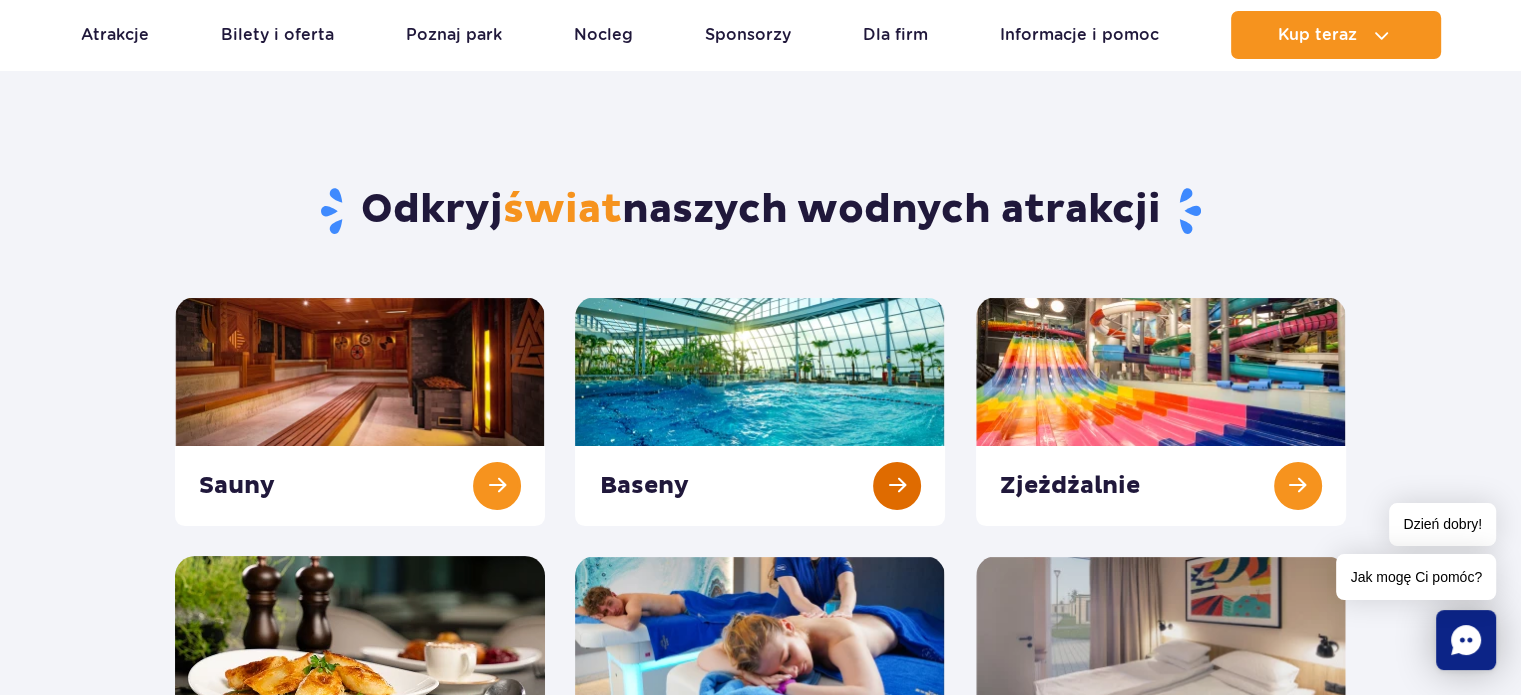 click at bounding box center [760, 411] 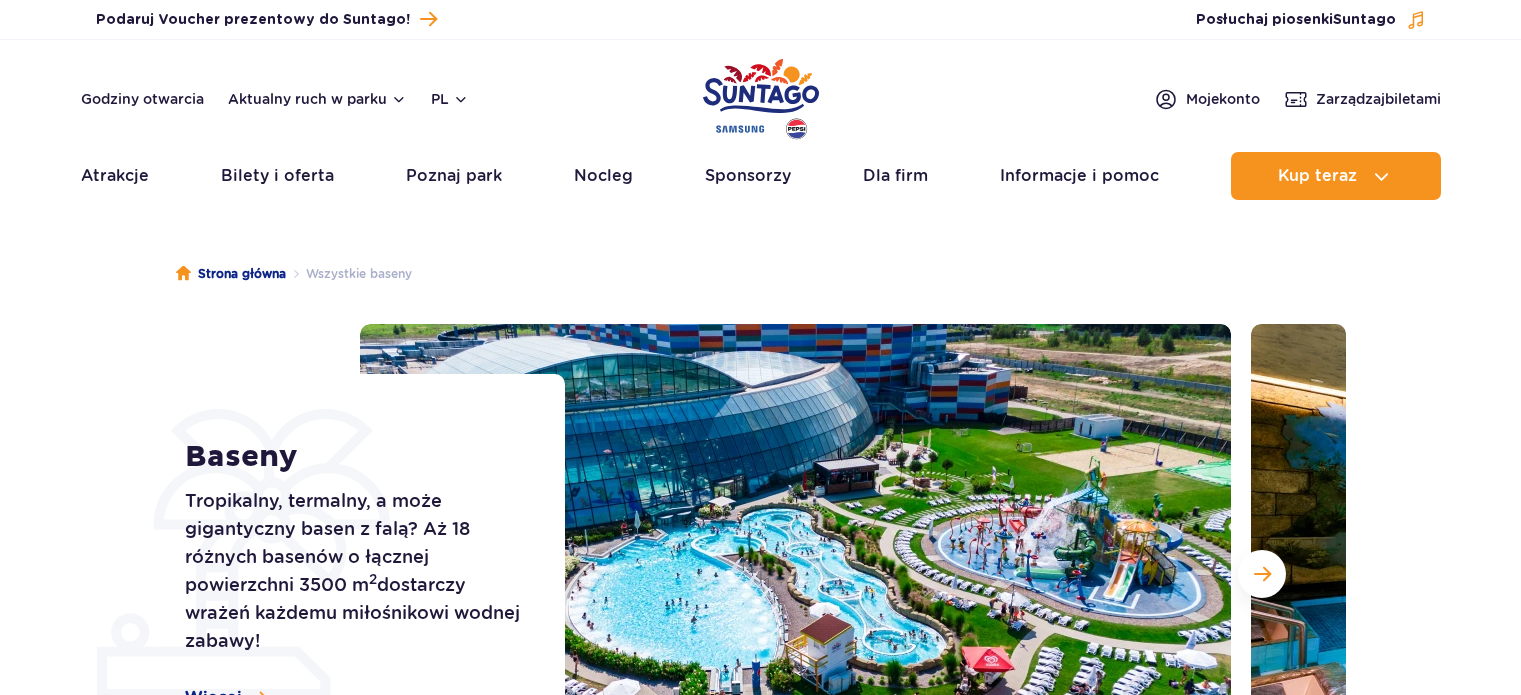 scroll, scrollTop: 0, scrollLeft: 0, axis: both 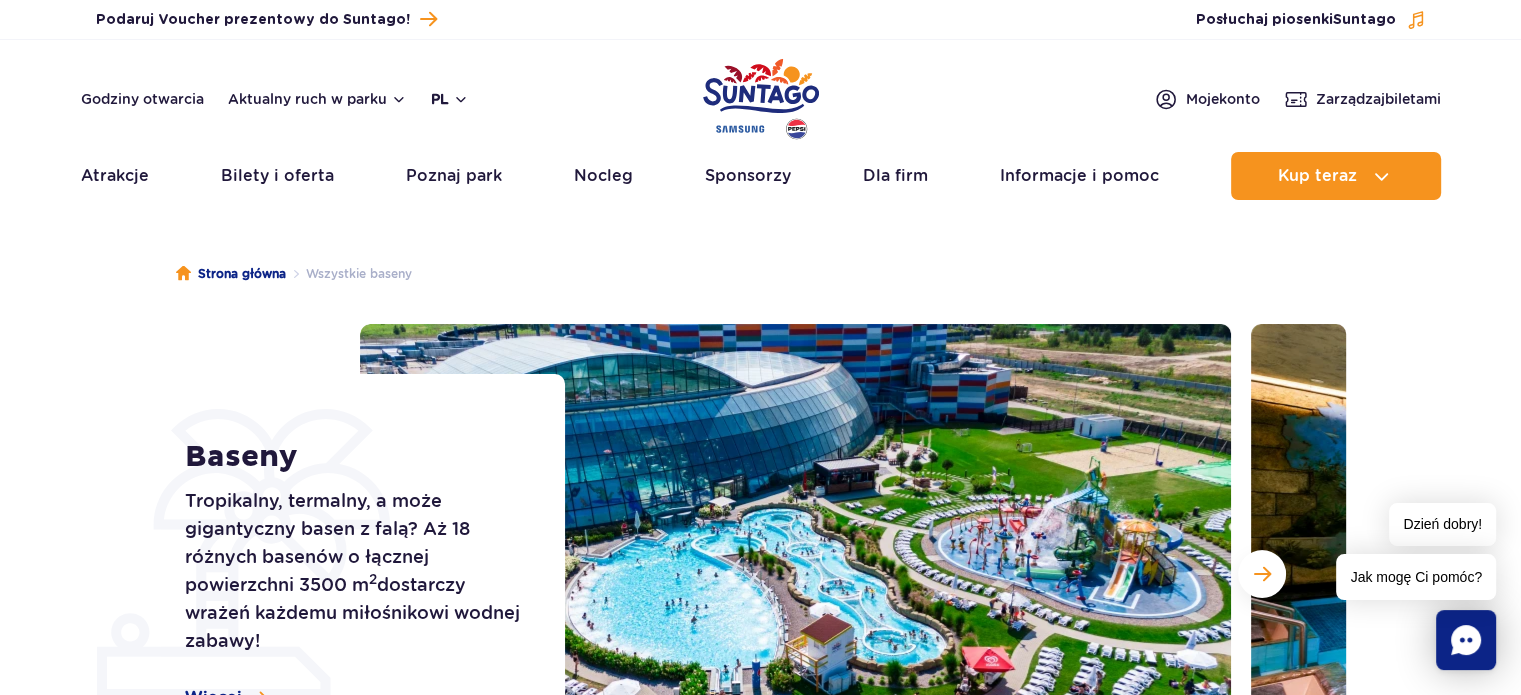 click on "pl" at bounding box center (450, 99) 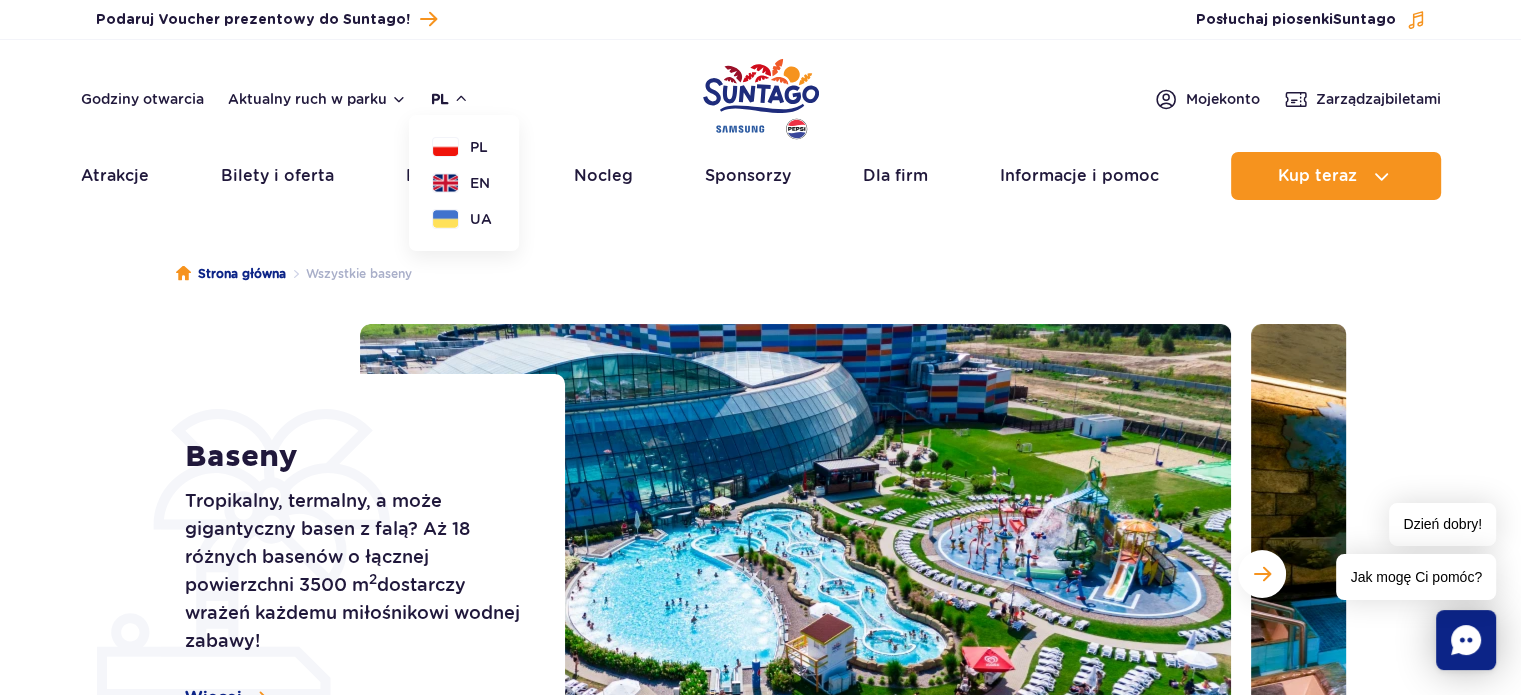 click on "pl" at bounding box center [450, 99] 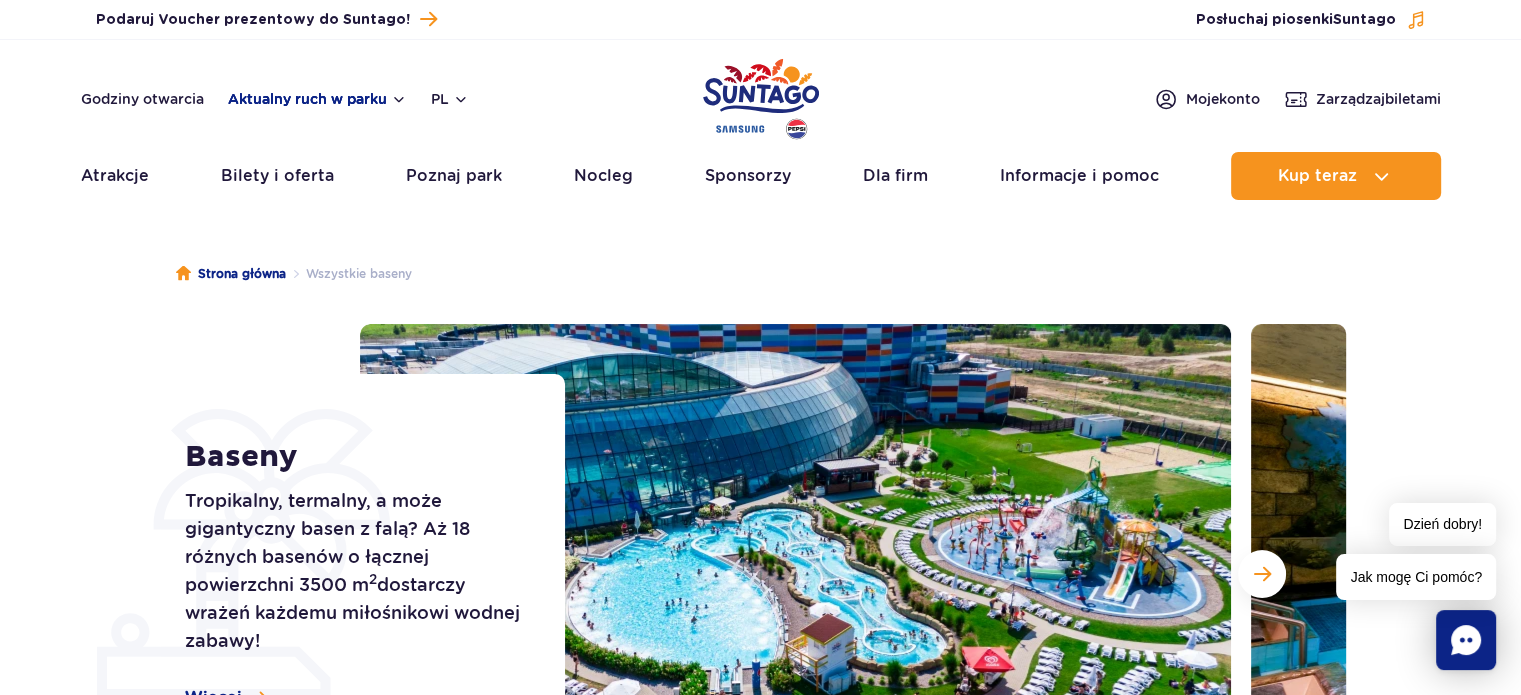 click on "Aktualny ruch w parku" at bounding box center (317, 99) 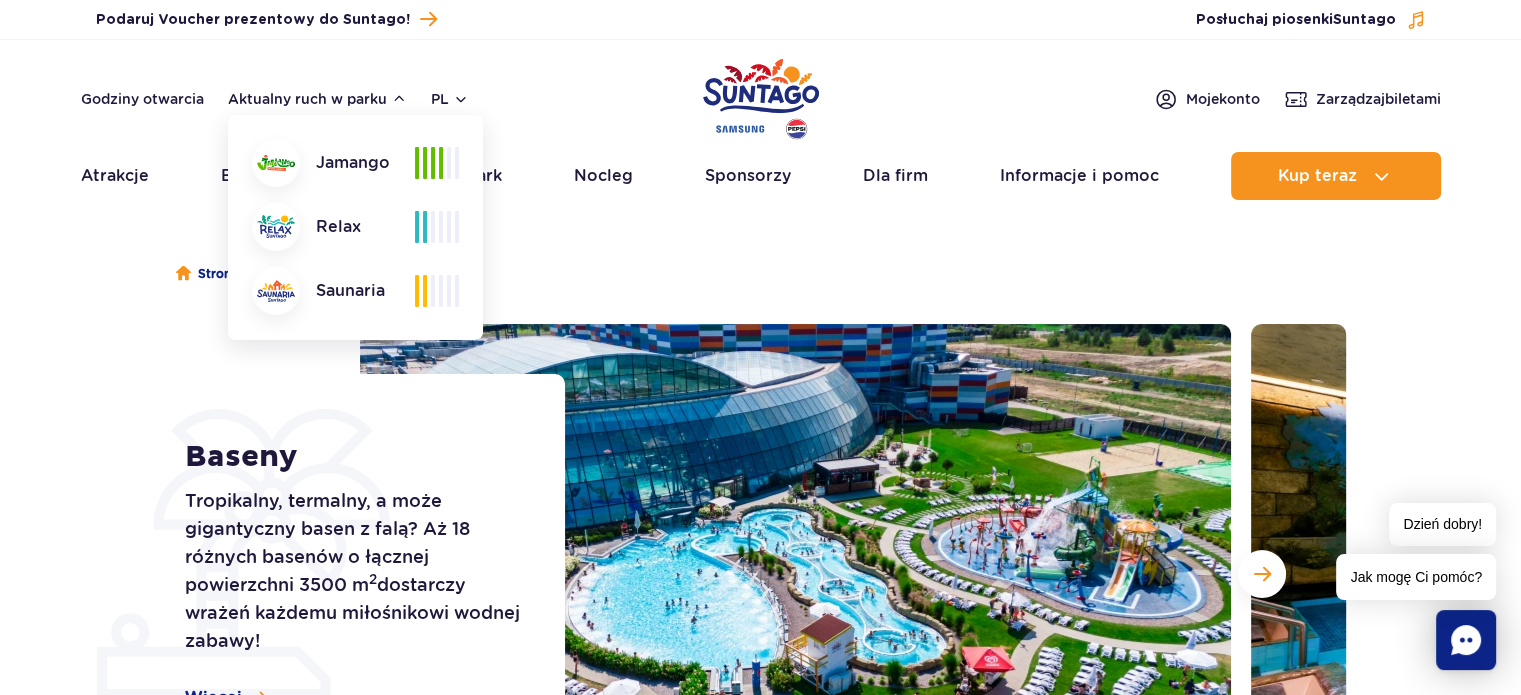 click on "Strona główna
Wszystkie baseny" at bounding box center (761, 274) 